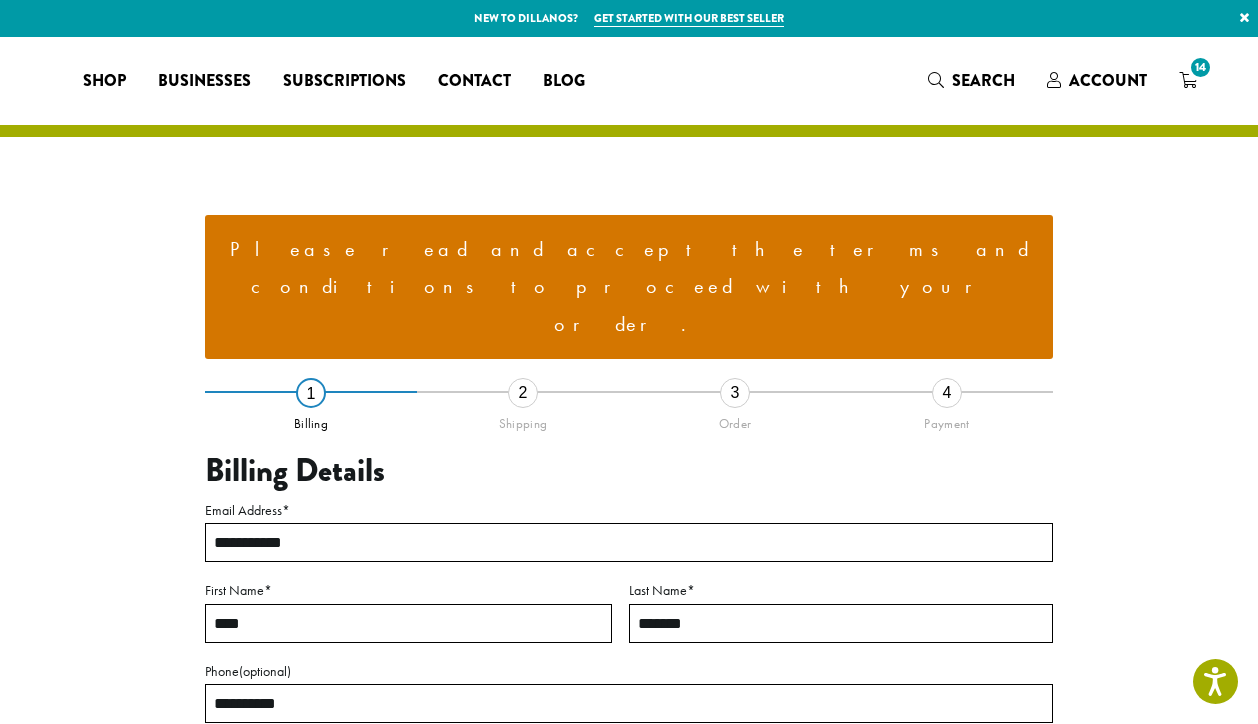 select on "**" 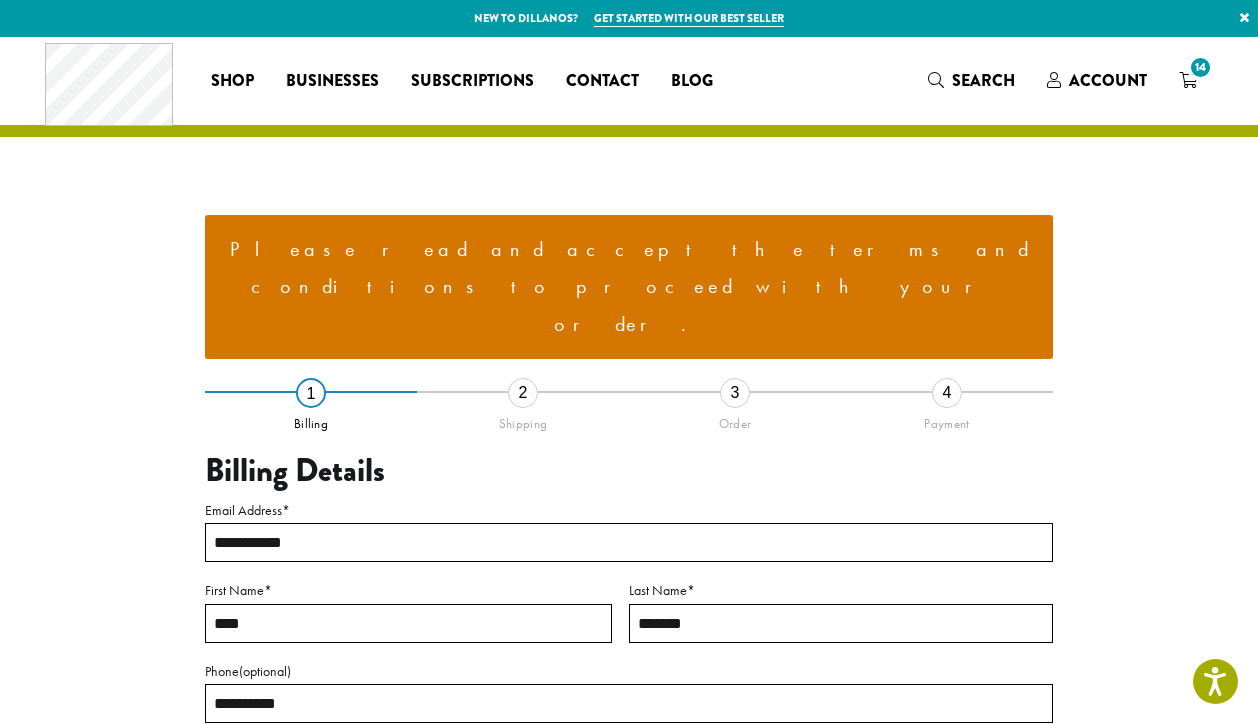 scroll, scrollTop: 300, scrollLeft: 0, axis: vertical 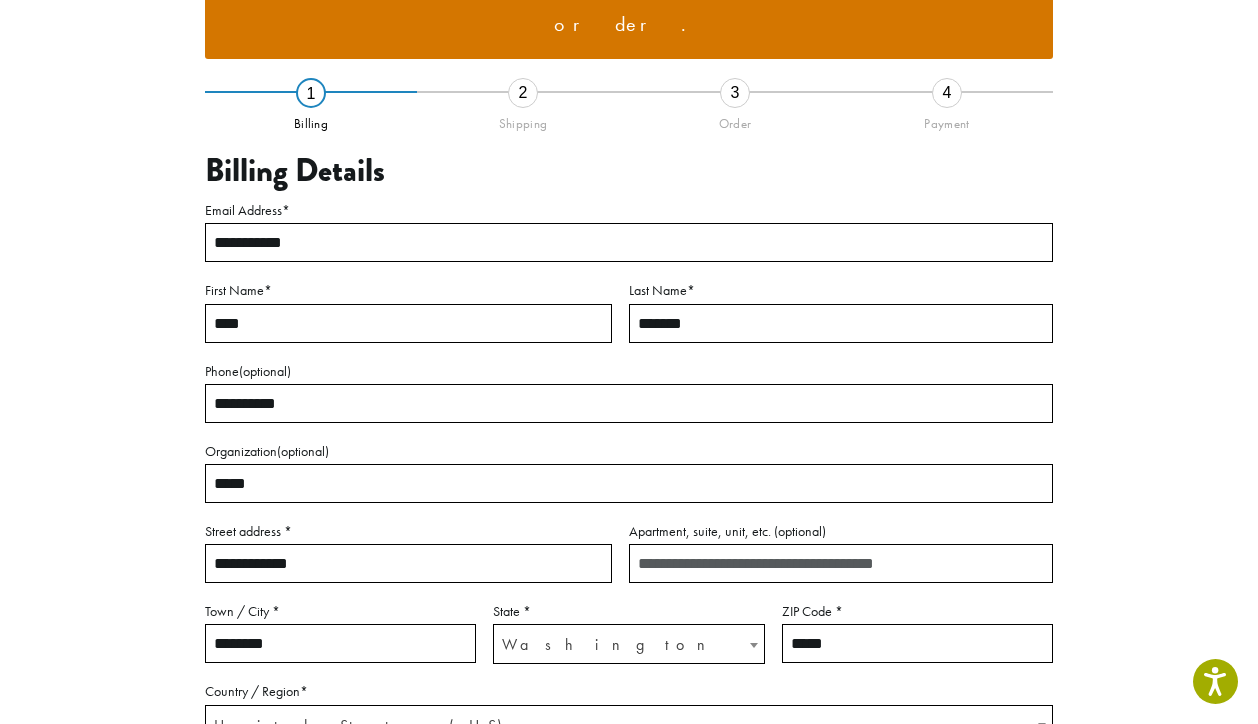 drag, startPoint x: 739, startPoint y: 247, endPoint x: 422, endPoint y: 266, distance: 317.56888 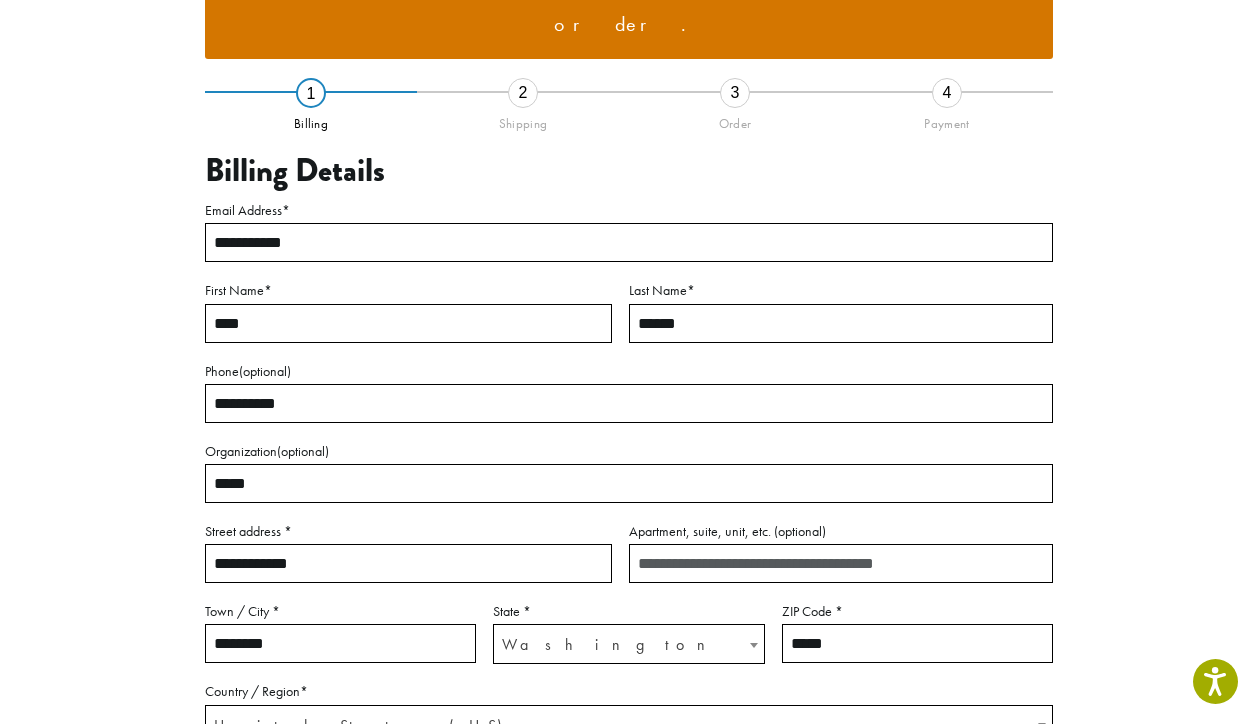 type on "******" 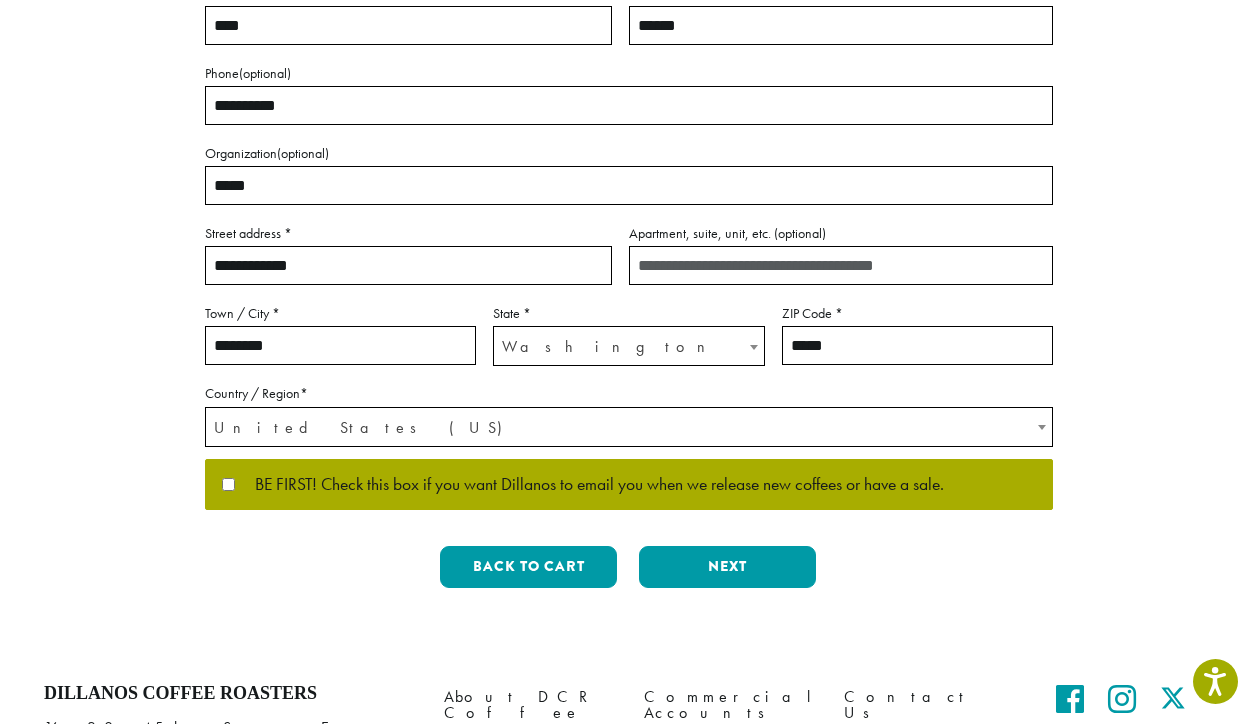 scroll, scrollTop: 600, scrollLeft: 0, axis: vertical 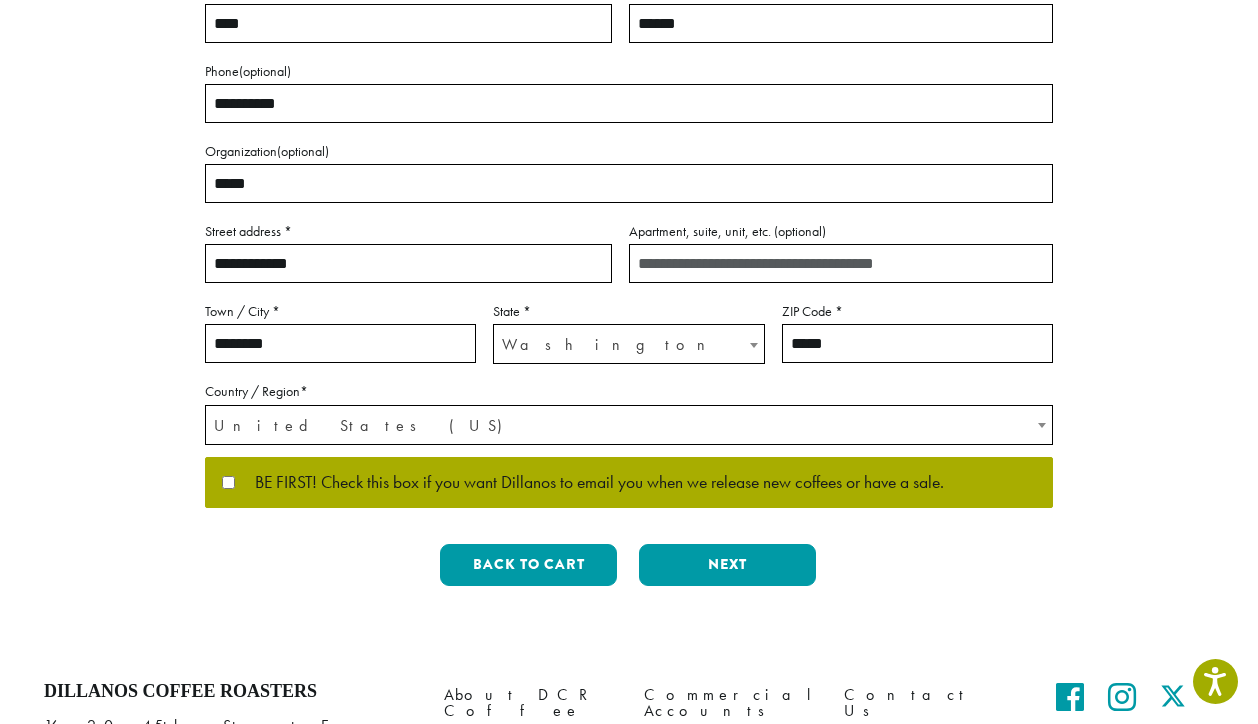 click on "BE FIRST! Check this box if you want Dillanos to email you when we release new coffees or have a sale." at bounding box center [629, 483] 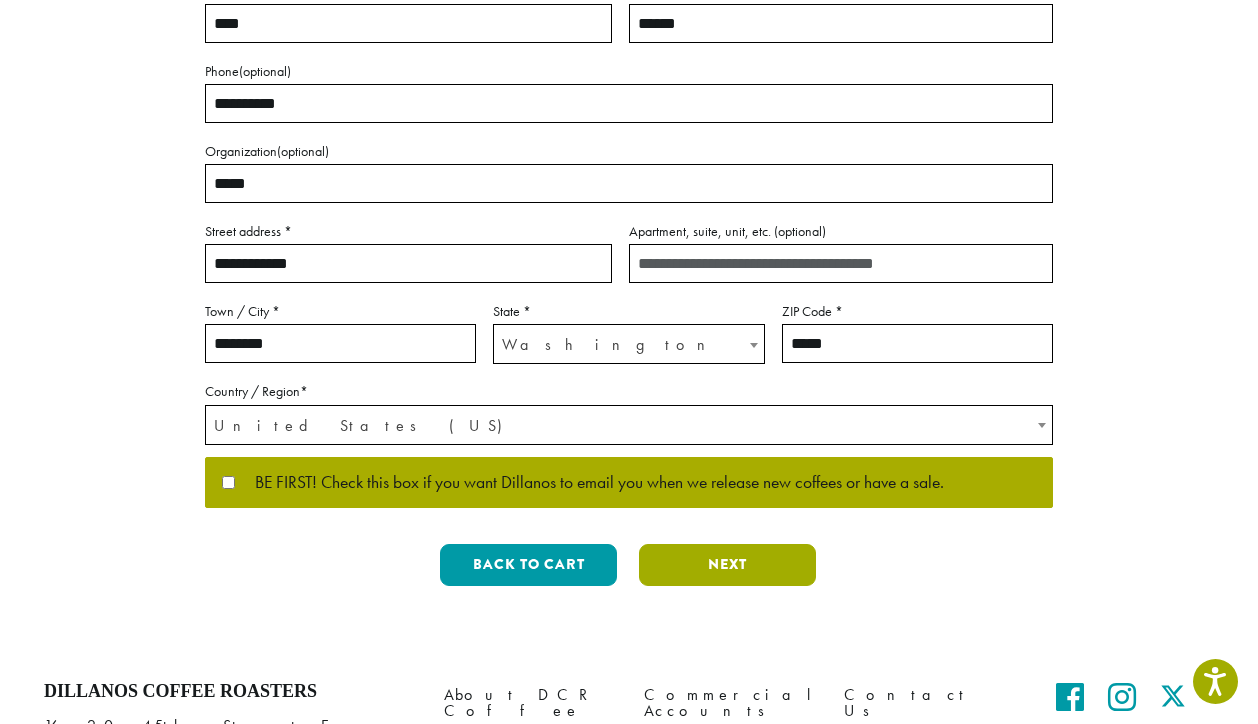click on "Next" at bounding box center [727, 565] 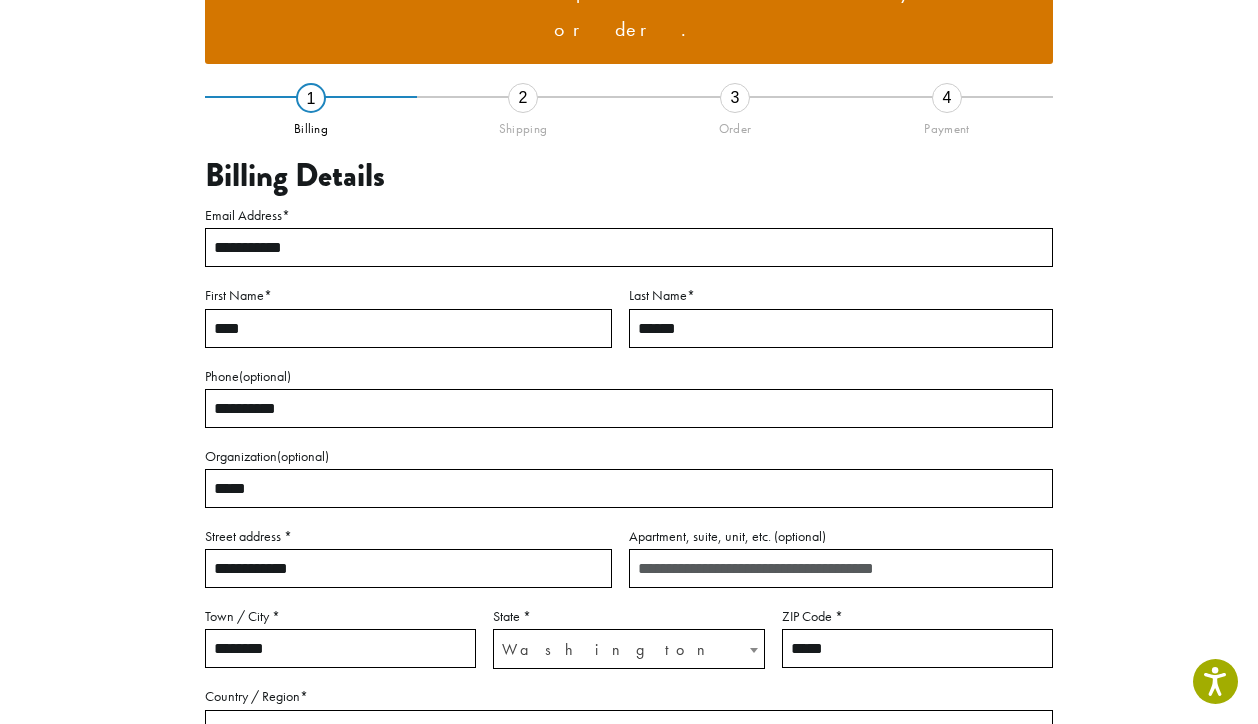 scroll, scrollTop: 246, scrollLeft: 0, axis: vertical 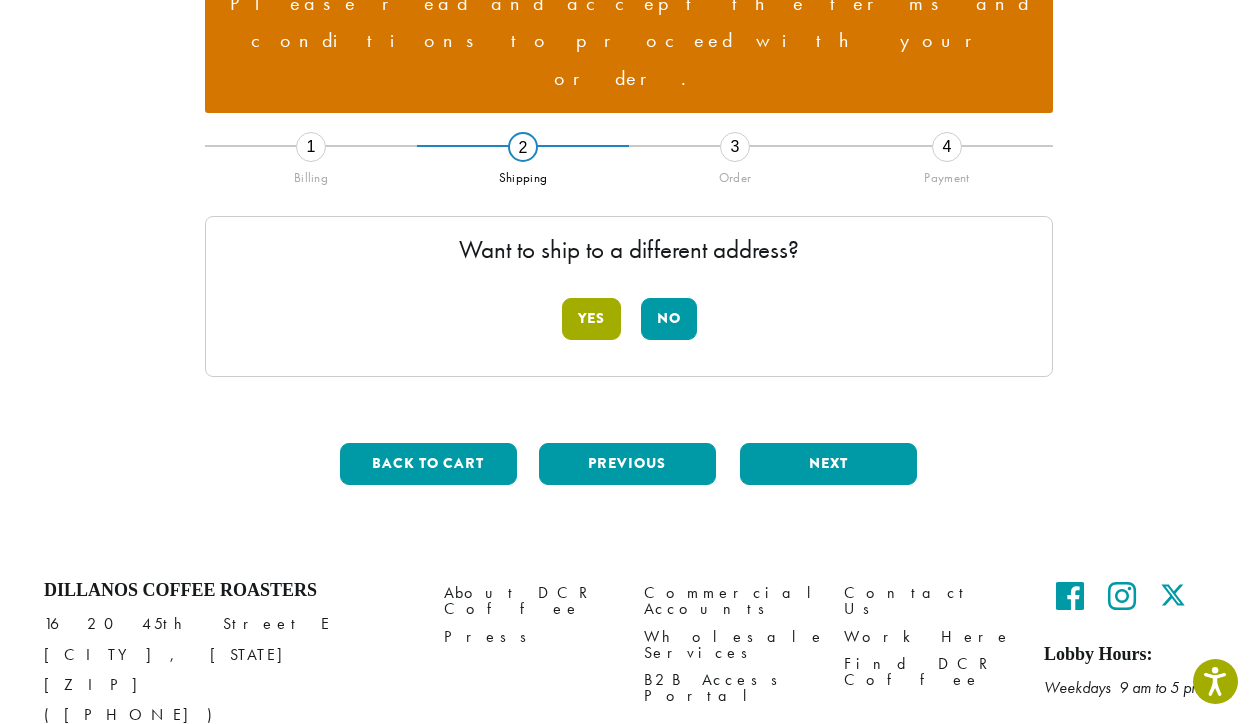 click on "Yes" at bounding box center (591, 319) 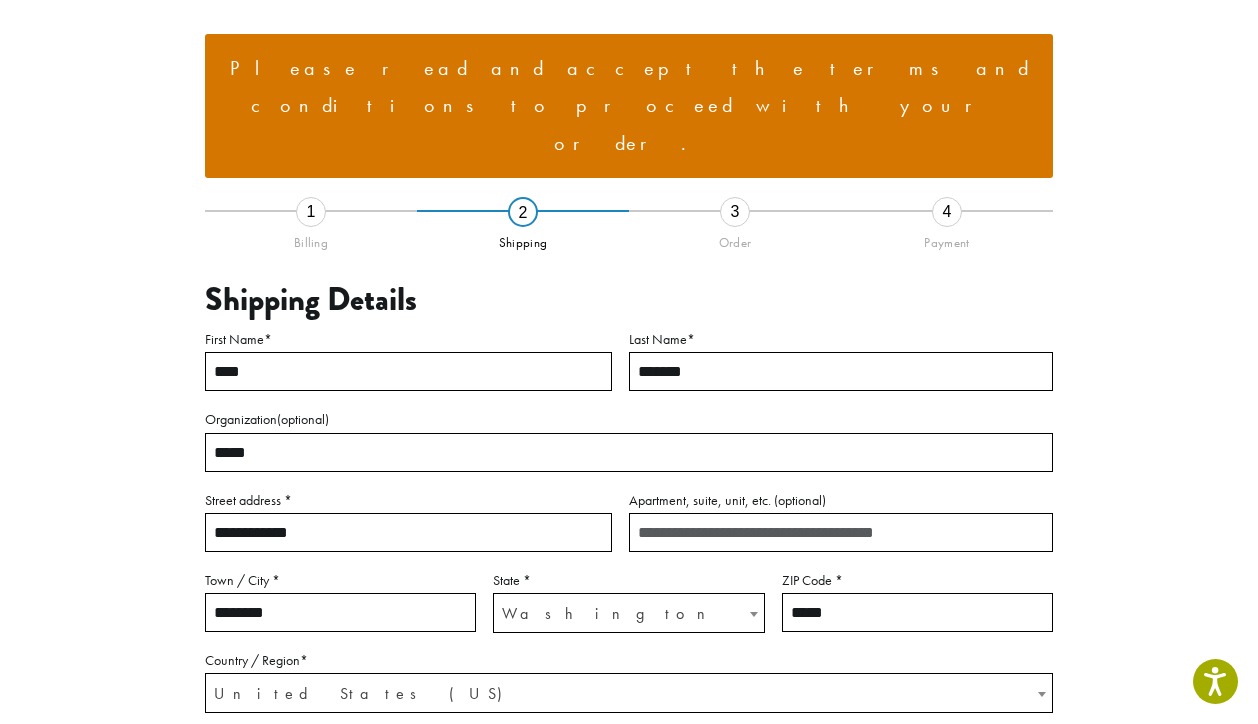 scroll, scrollTop: 146, scrollLeft: 0, axis: vertical 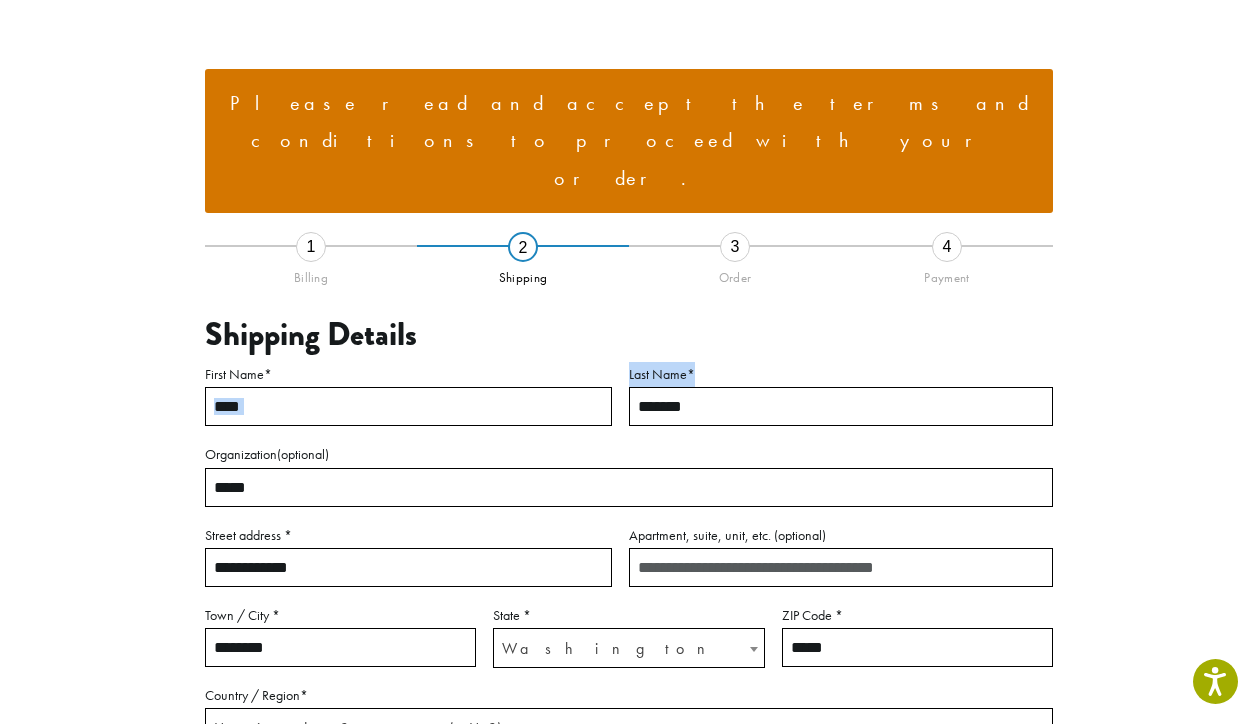 drag, startPoint x: 746, startPoint y: 355, endPoint x: 498, endPoint y: 362, distance: 248.09877 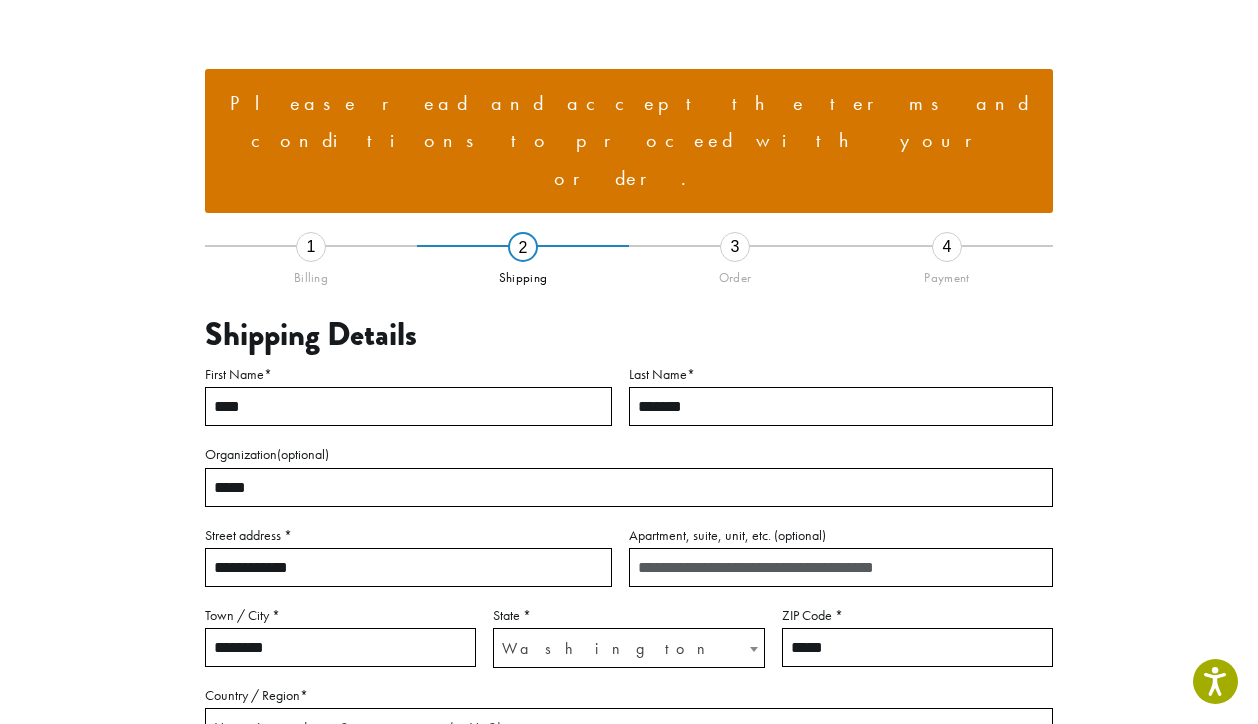 drag, startPoint x: 711, startPoint y: 346, endPoint x: 634, endPoint y: 350, distance: 77.10383 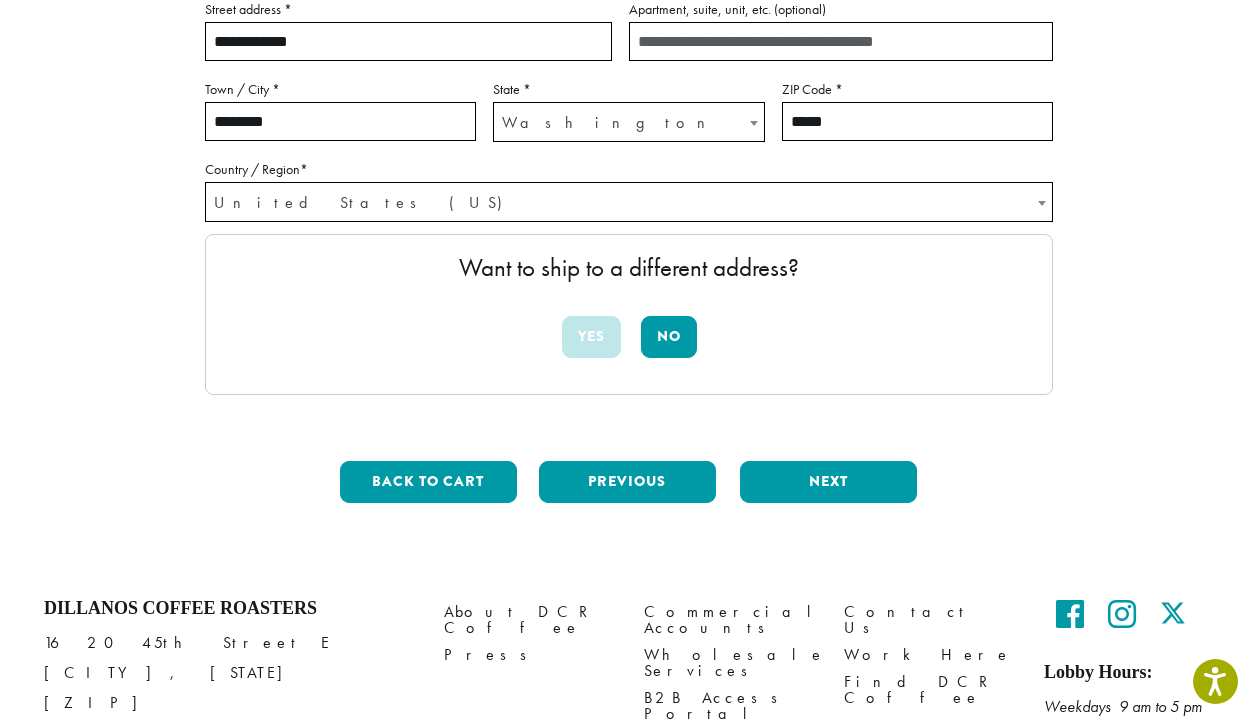 scroll, scrollTop: 696, scrollLeft: 0, axis: vertical 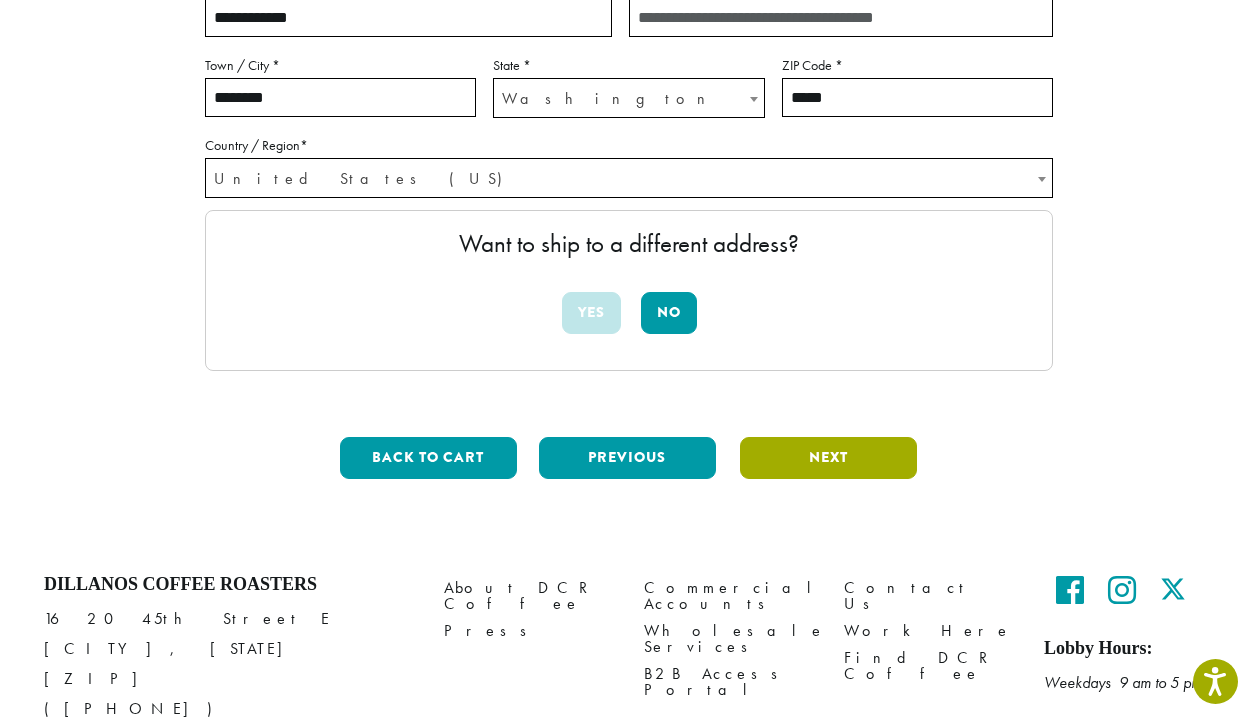 type on "******" 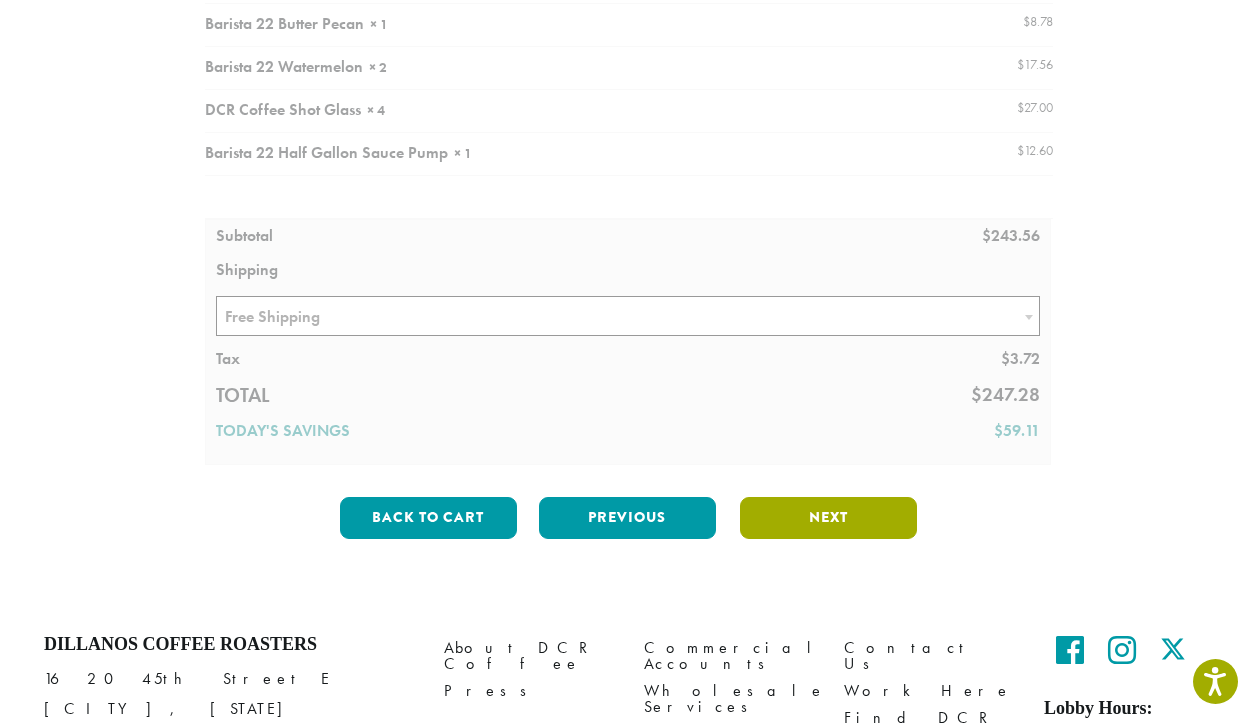 scroll, scrollTop: 646, scrollLeft: 0, axis: vertical 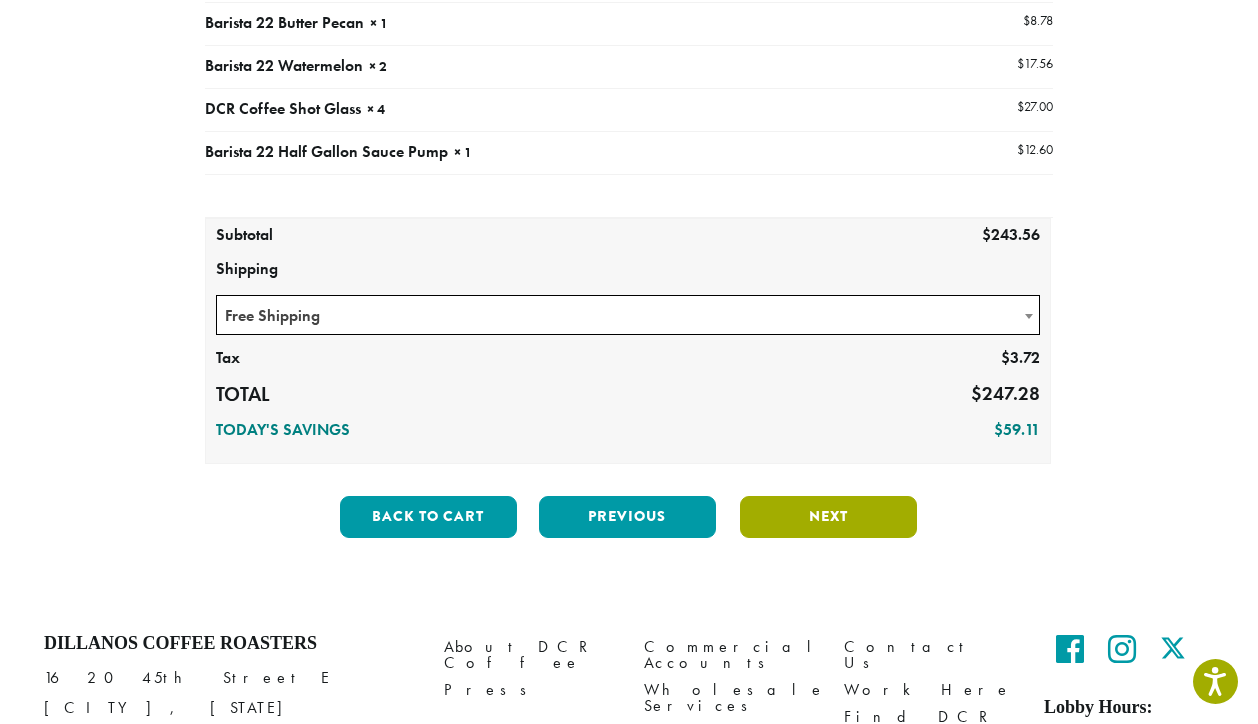 click on "Next" at bounding box center [828, 517] 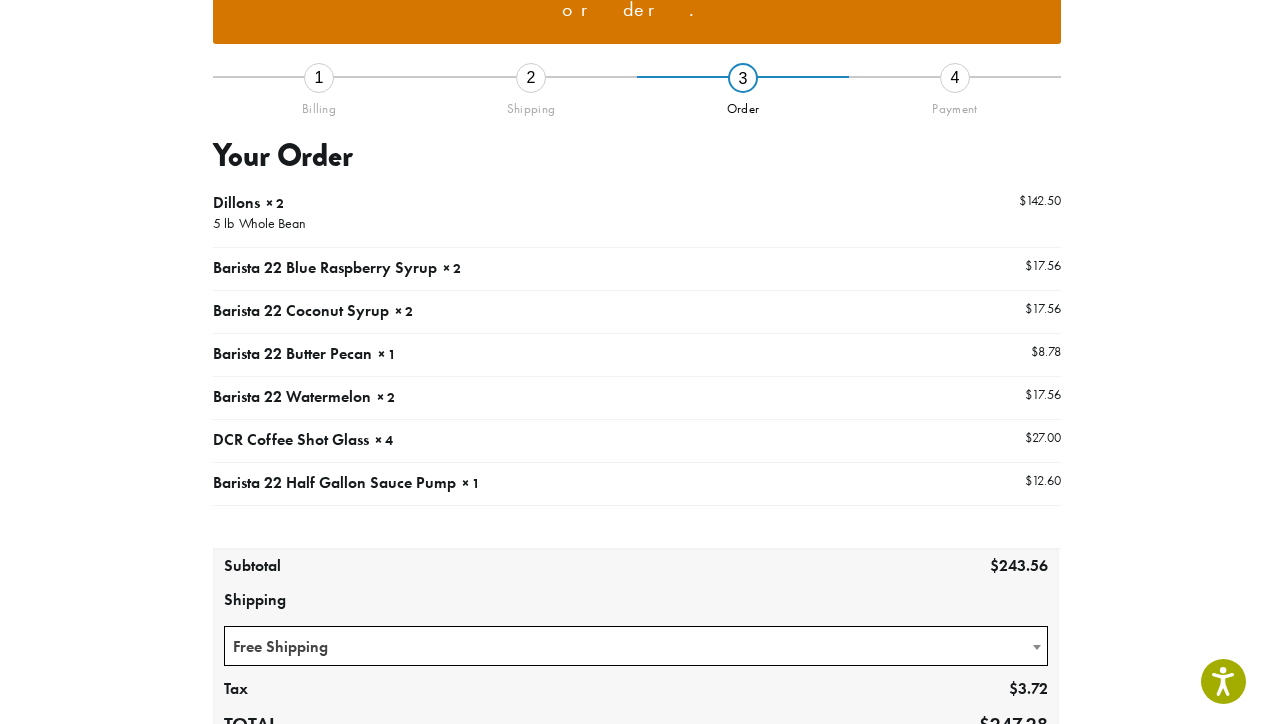 scroll, scrollTop: 246, scrollLeft: 0, axis: vertical 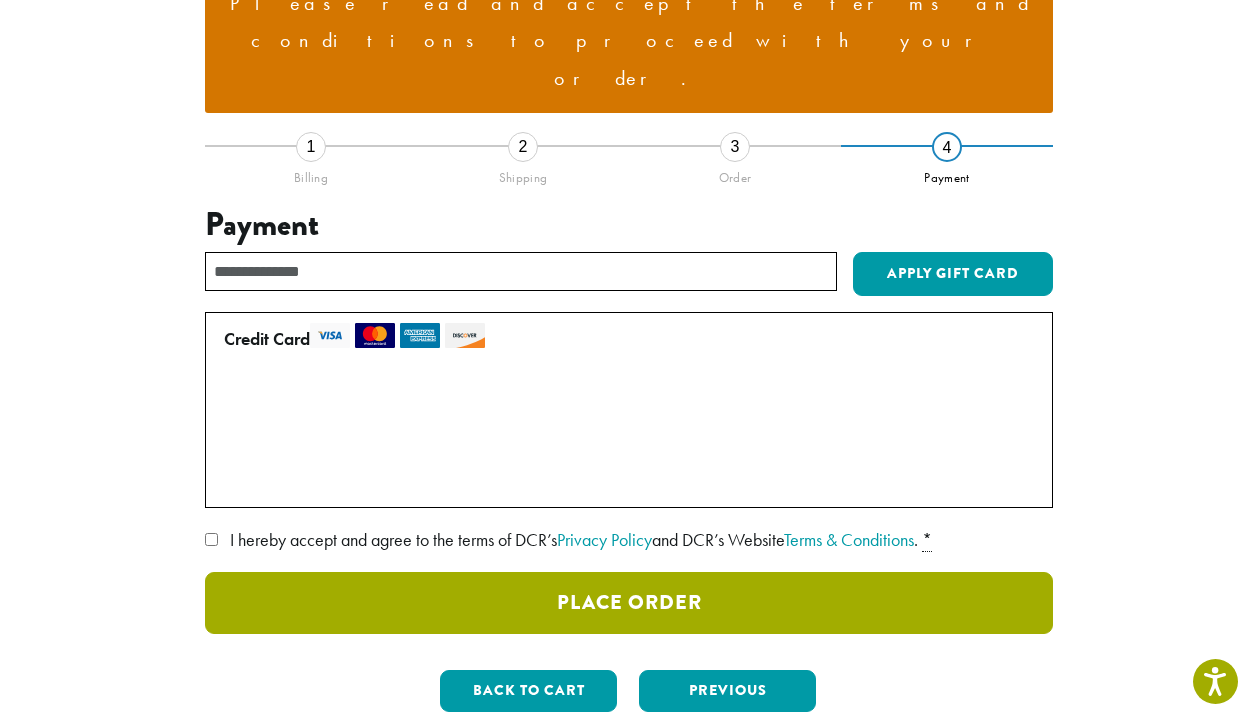 click on "Place Order" at bounding box center [629, 603] 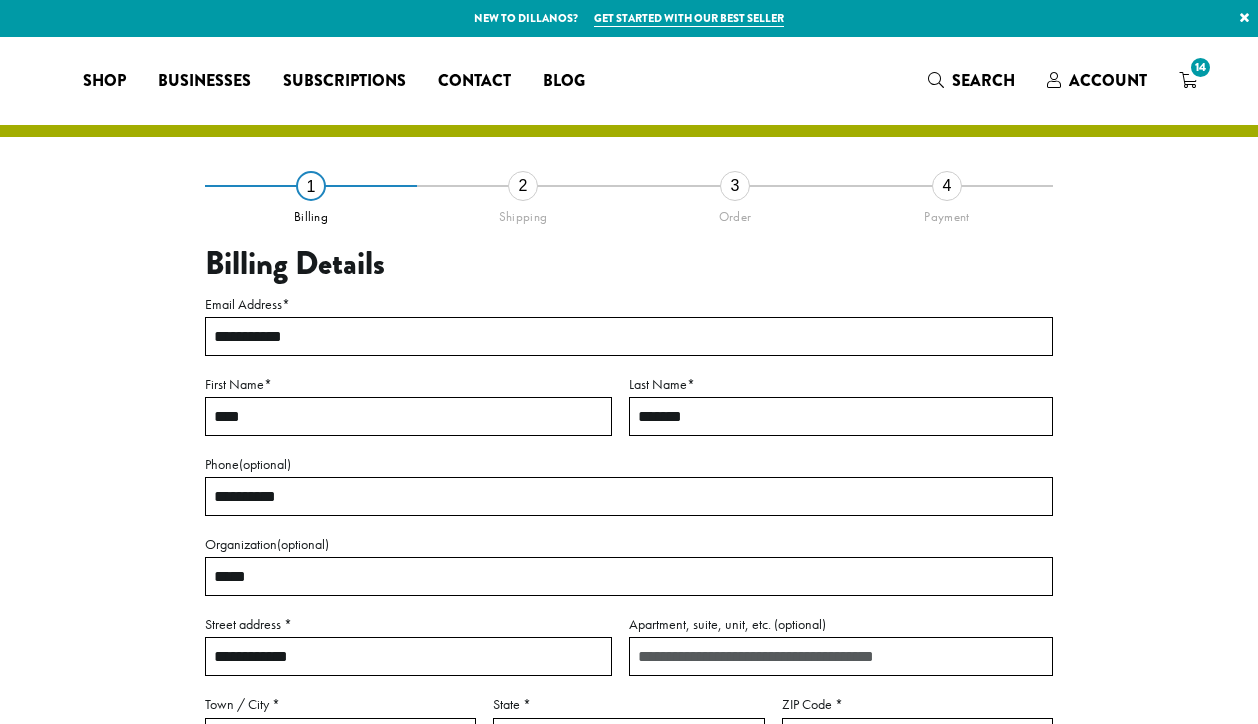 select on "**" 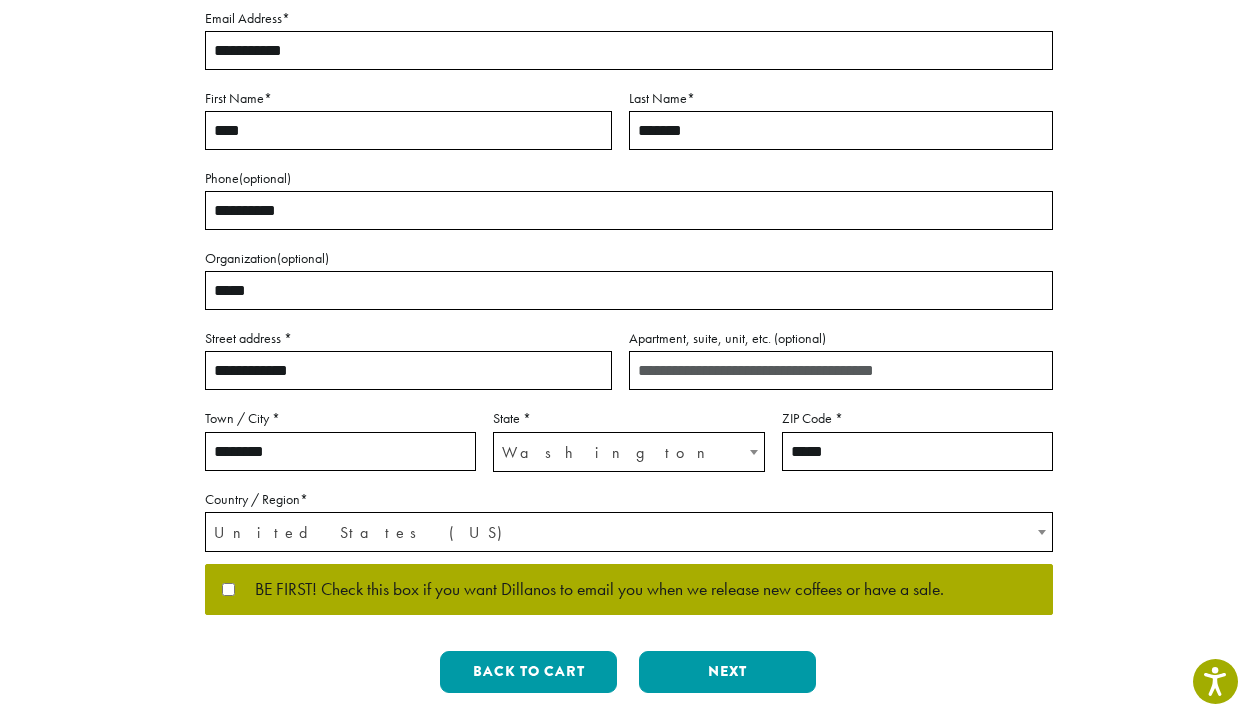 scroll, scrollTop: 300, scrollLeft: 0, axis: vertical 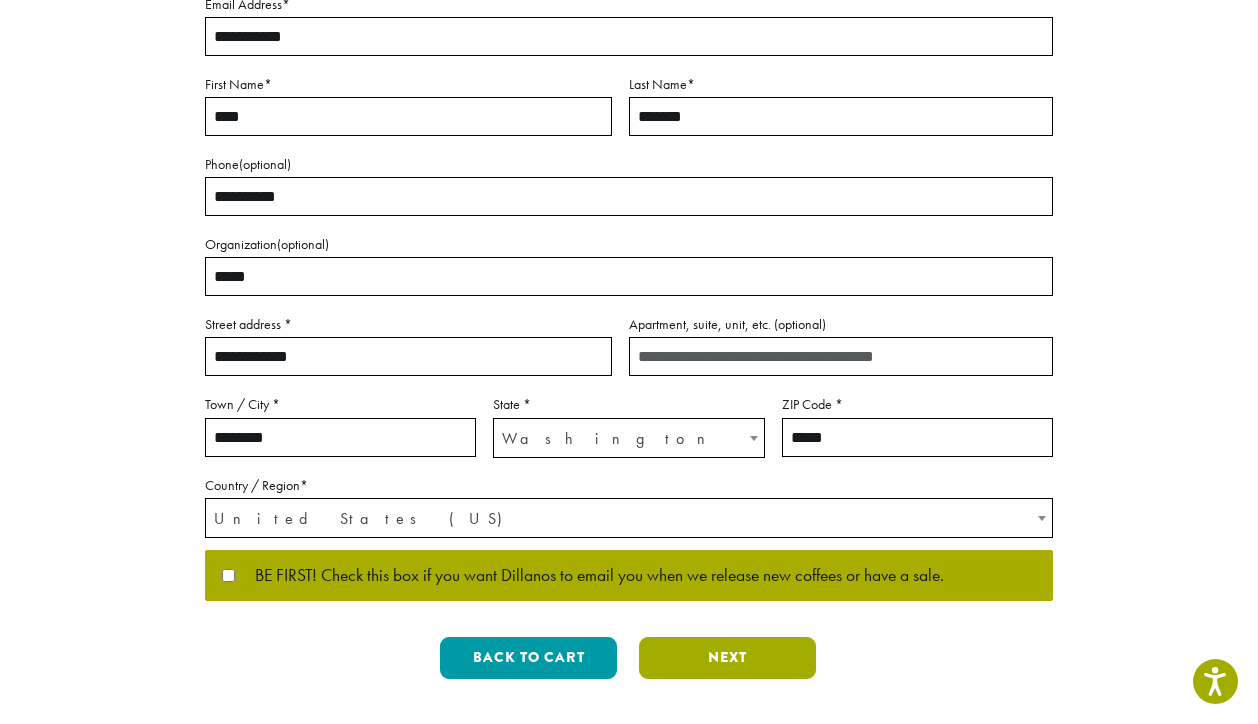 click on "Next" at bounding box center (727, 658) 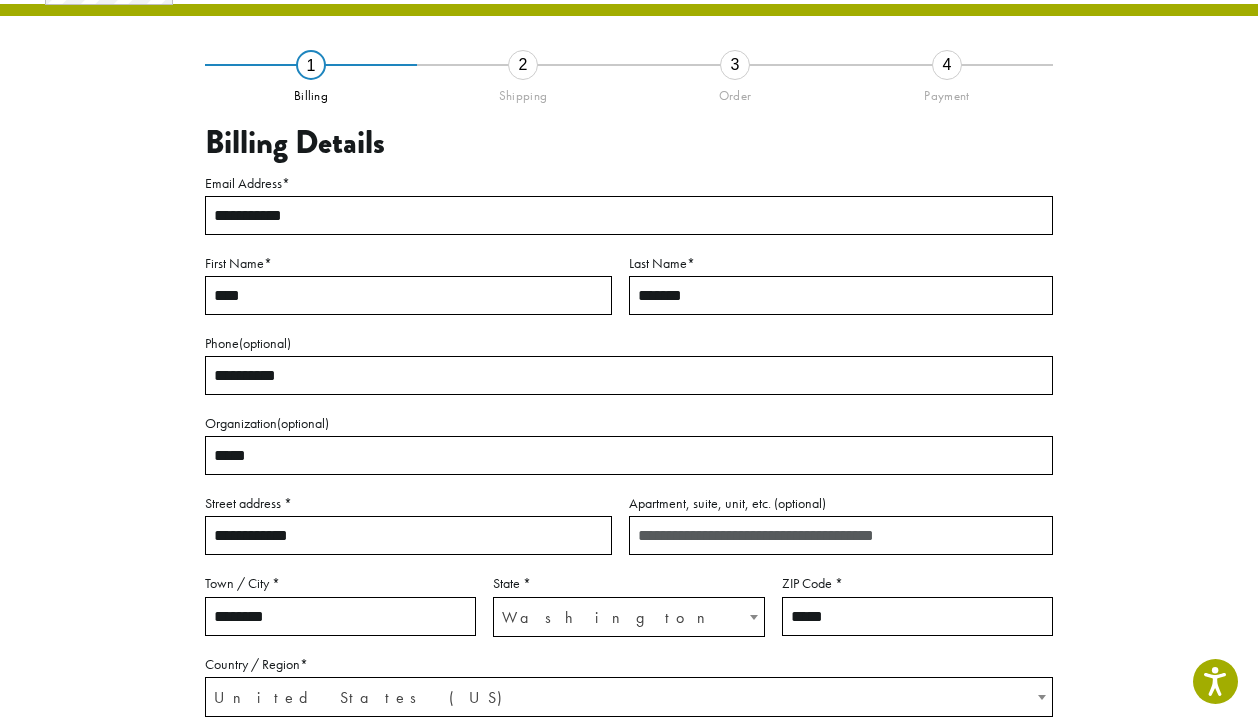 scroll, scrollTop: 115, scrollLeft: 0, axis: vertical 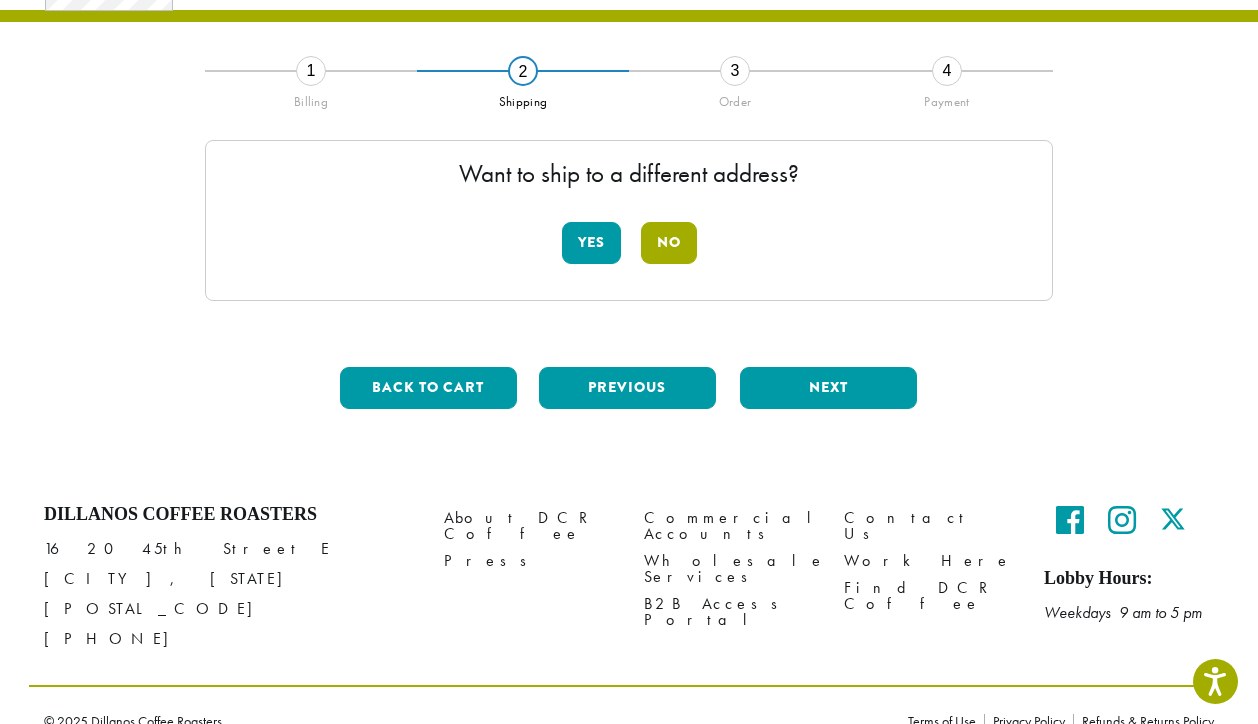 click on "No" at bounding box center (669, 243) 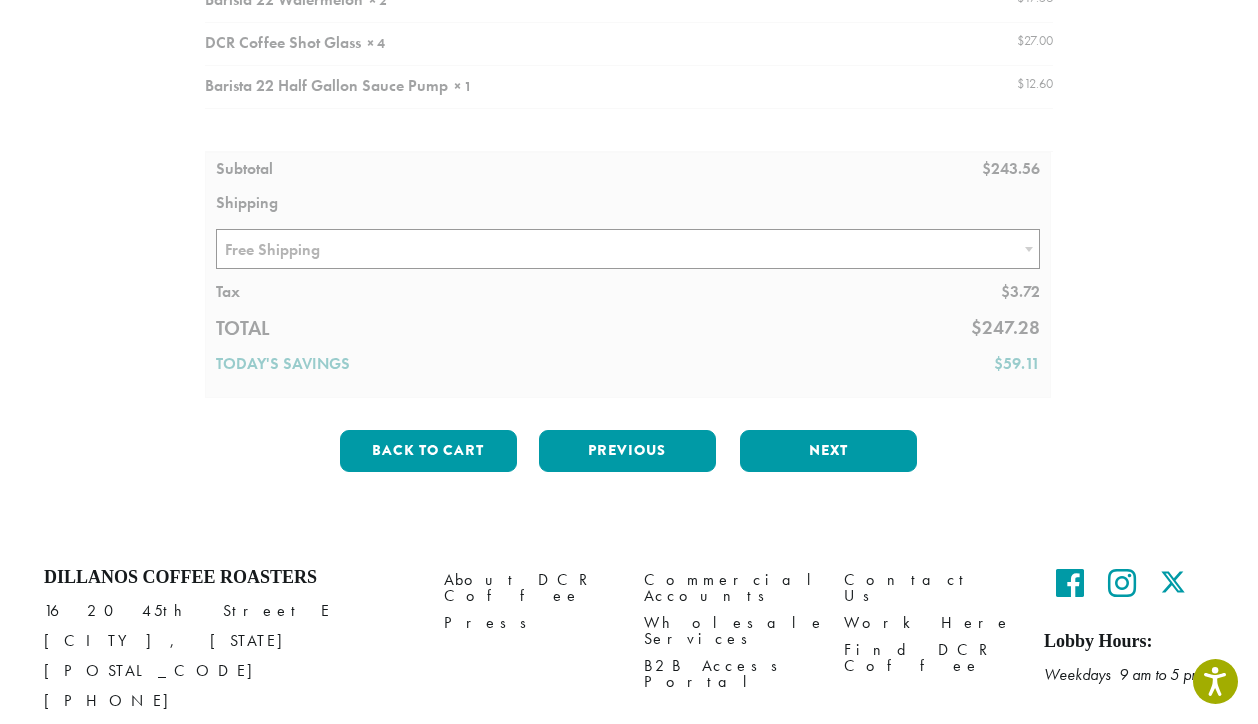scroll, scrollTop: 515, scrollLeft: 0, axis: vertical 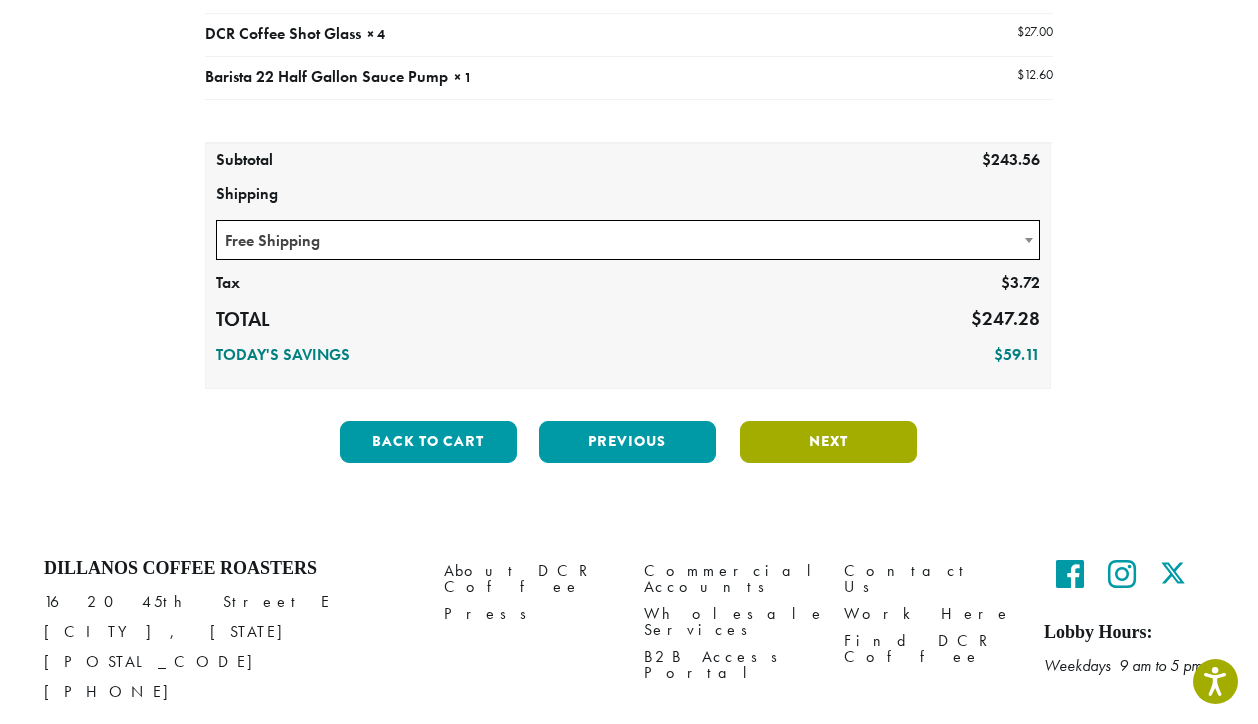 click on "Next" at bounding box center [828, 442] 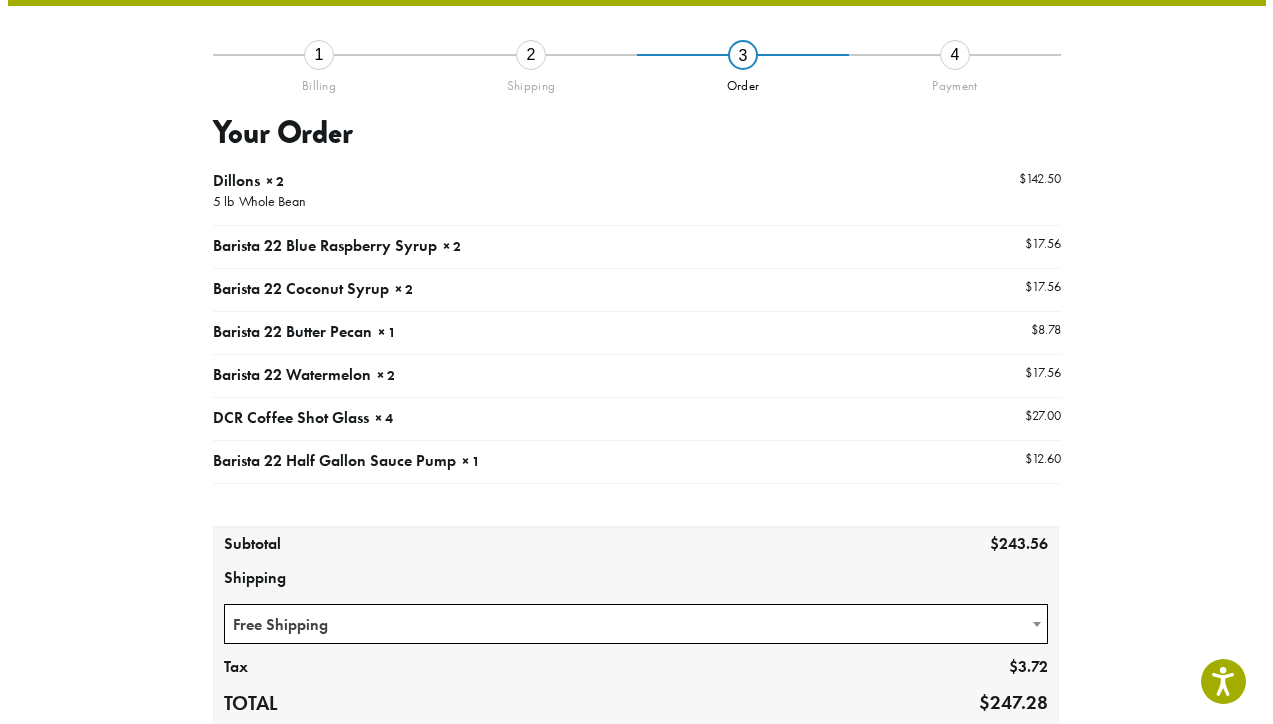scroll, scrollTop: 115, scrollLeft: 0, axis: vertical 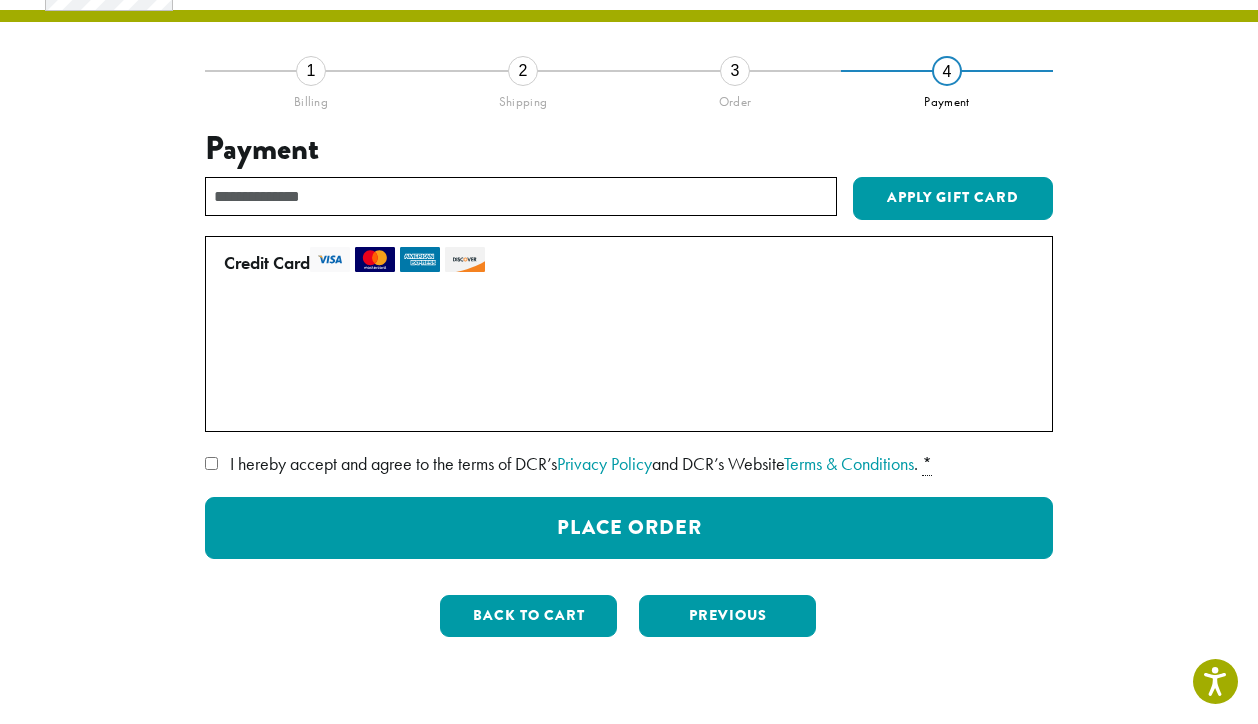 click on "I hereby accept and agree to the terms of DCR’s  Privacy Policy  and DCR’s Website  Terms & Conditions .   *" at bounding box center (629, 464) 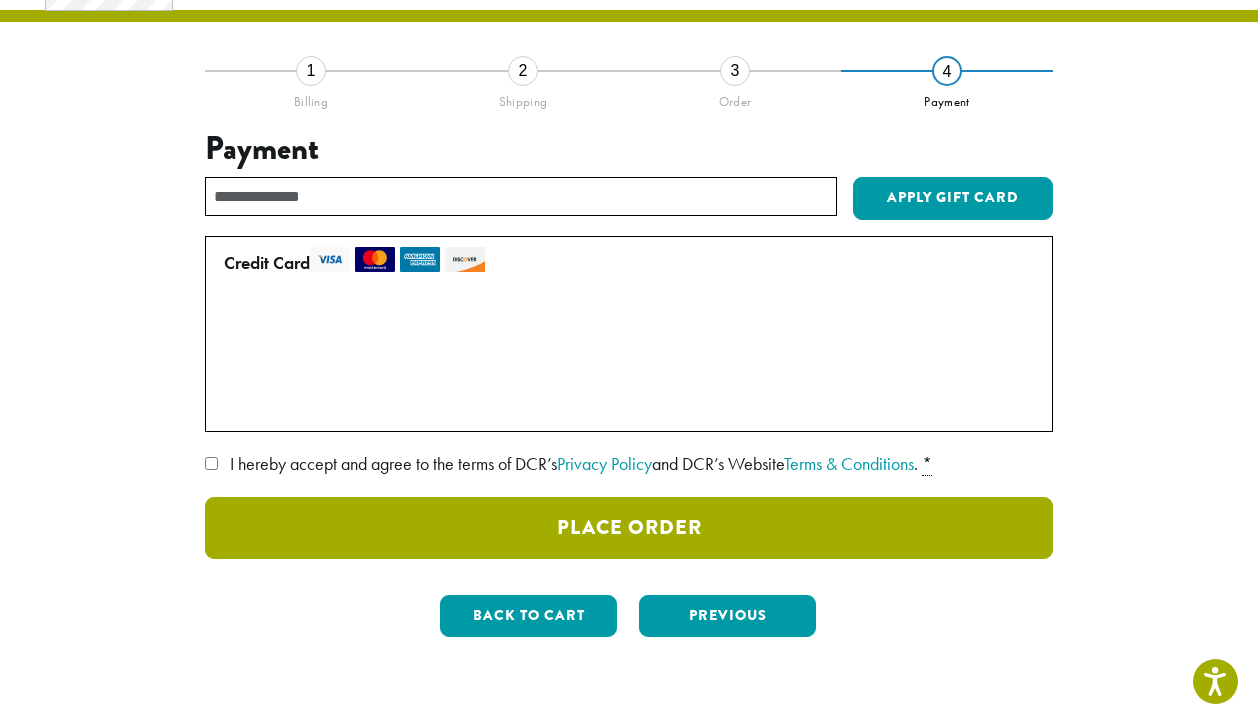 drag, startPoint x: 582, startPoint y: 520, endPoint x: 588, endPoint y: 500, distance: 20.880613 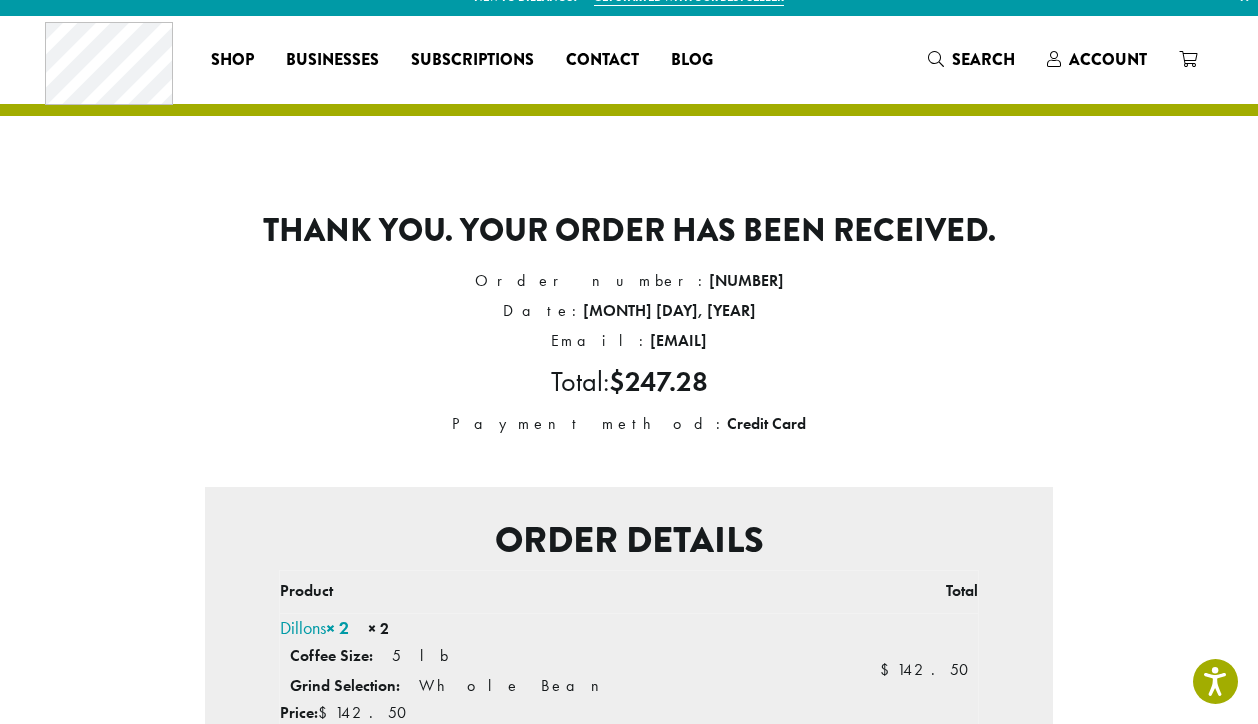 scroll, scrollTop: 0, scrollLeft: 0, axis: both 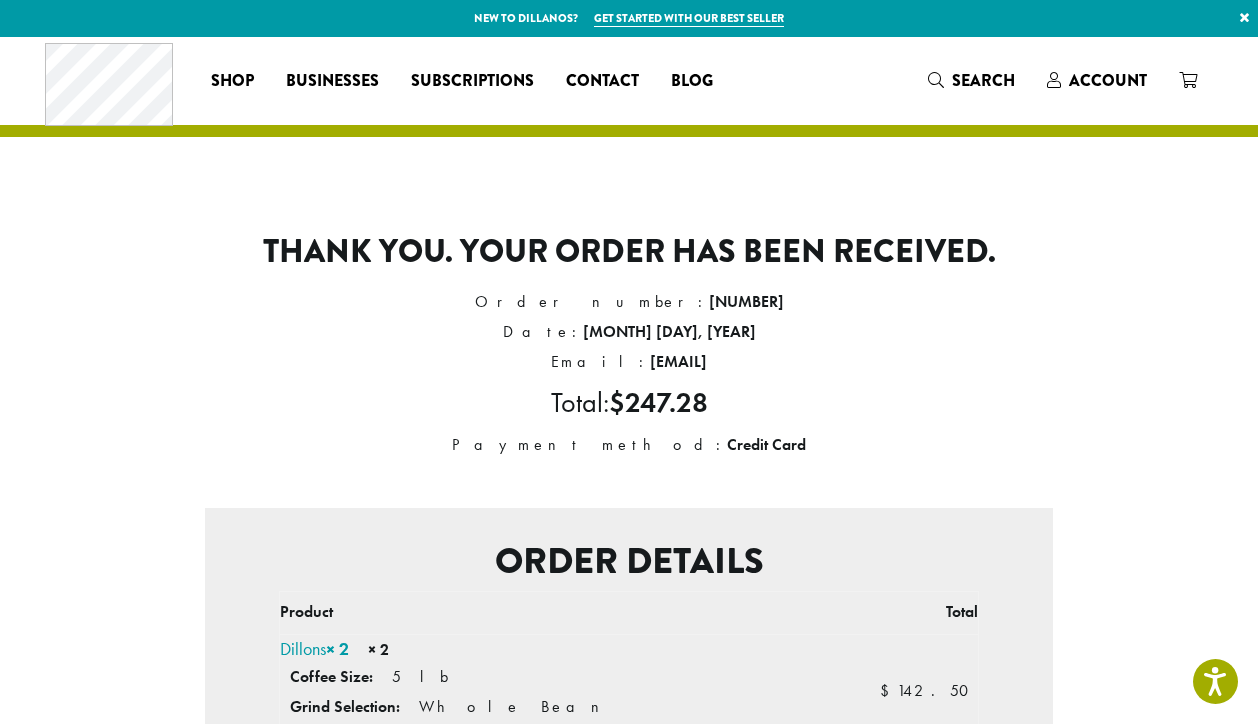 click on "New to Dillanos?  Get started with our best seller      ×" at bounding box center [629, 18] 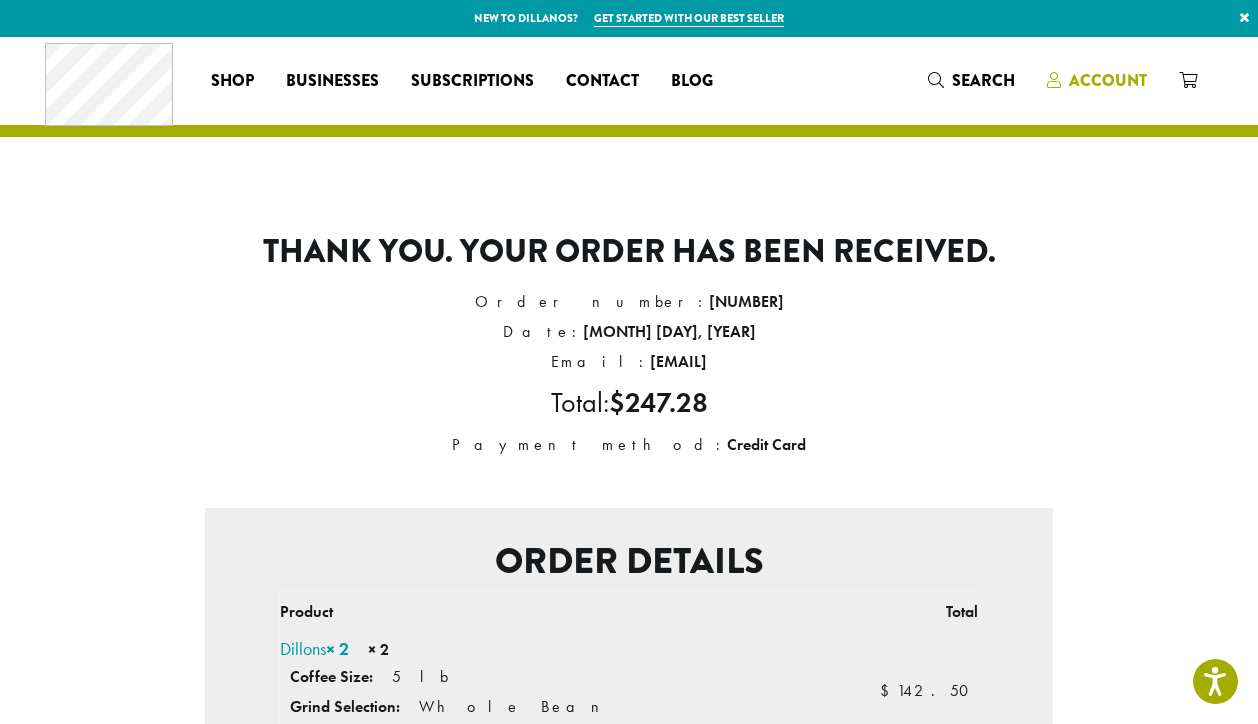 click on "Account" at bounding box center (1097, 80) 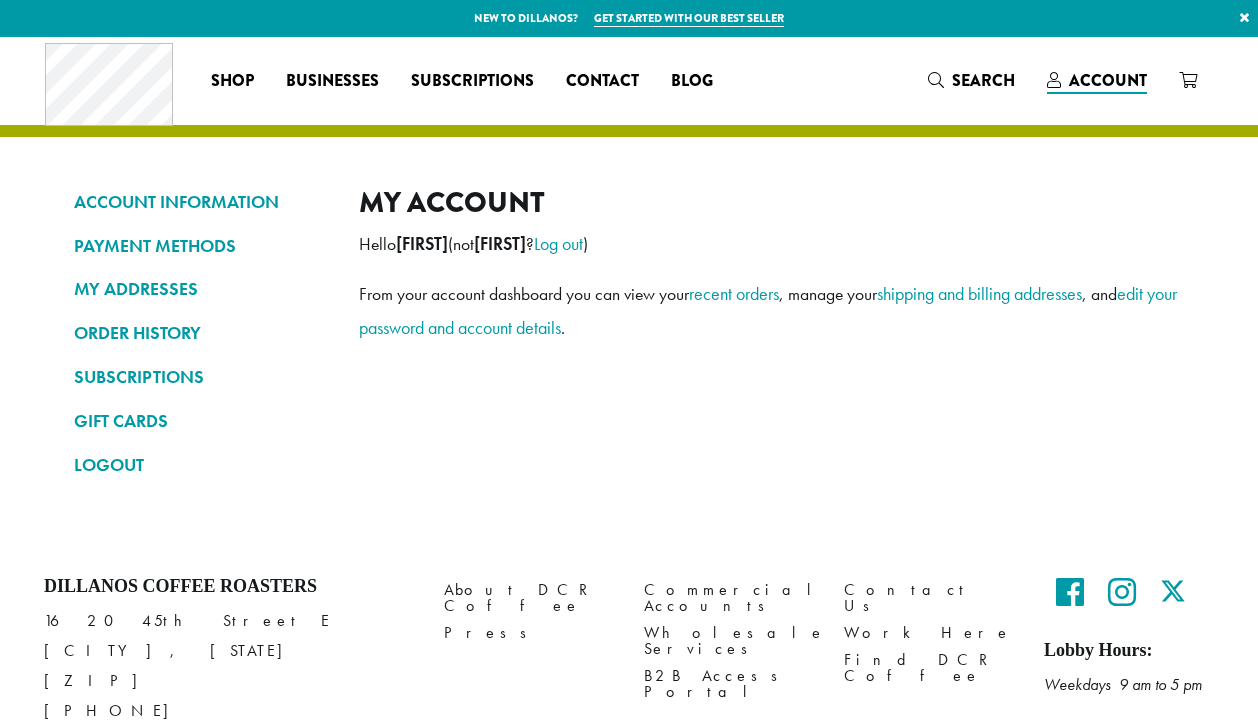 scroll, scrollTop: 0, scrollLeft: 0, axis: both 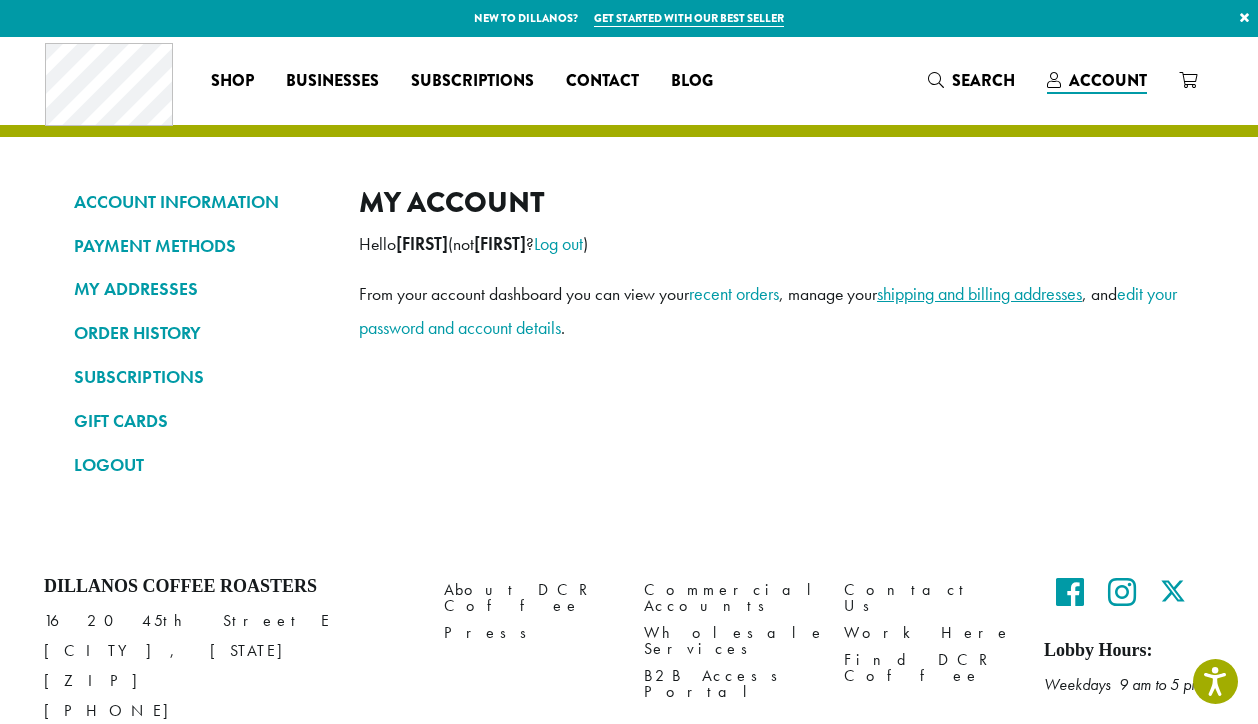 click on "shipping and billing addresses" at bounding box center [979, 293] 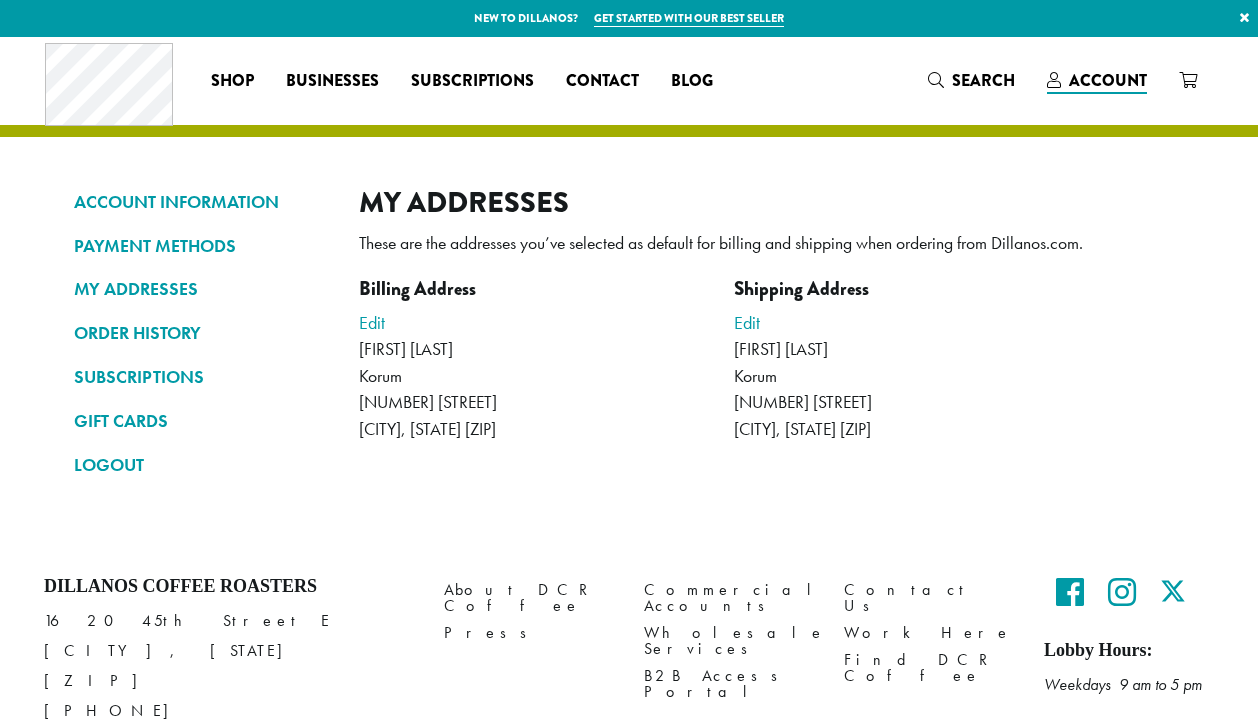 scroll, scrollTop: 0, scrollLeft: 0, axis: both 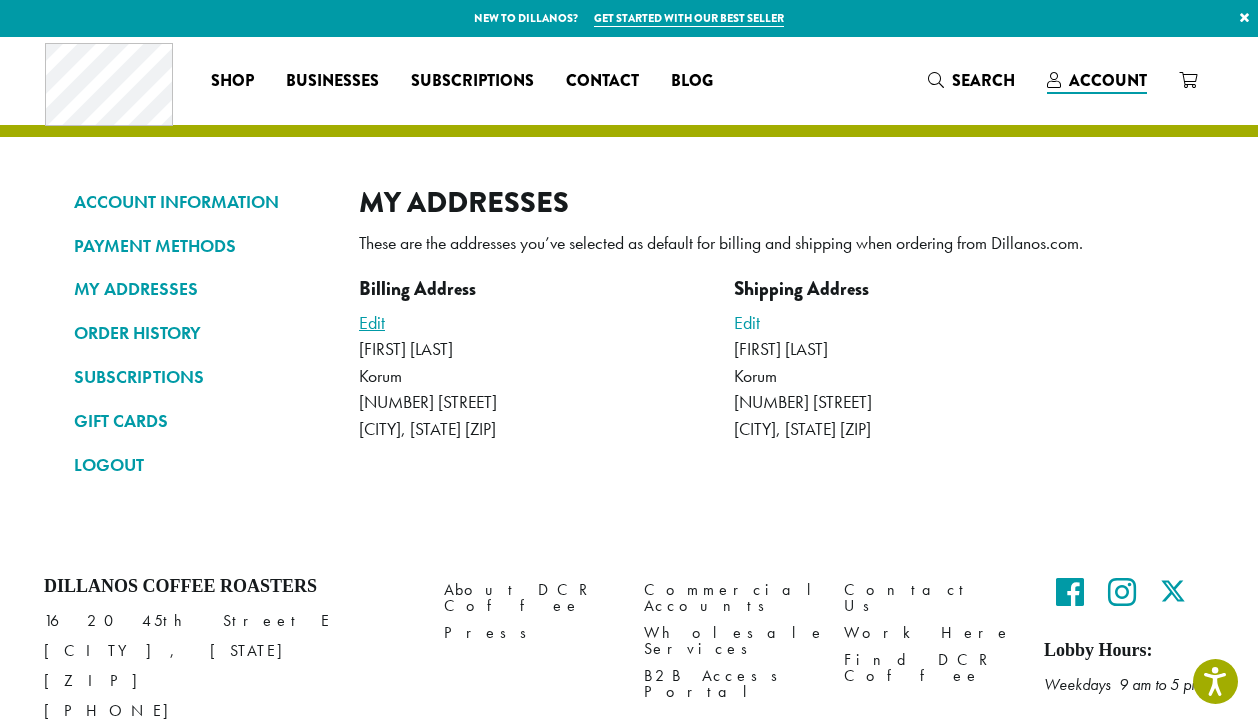 click on "Edit" at bounding box center (372, 322) 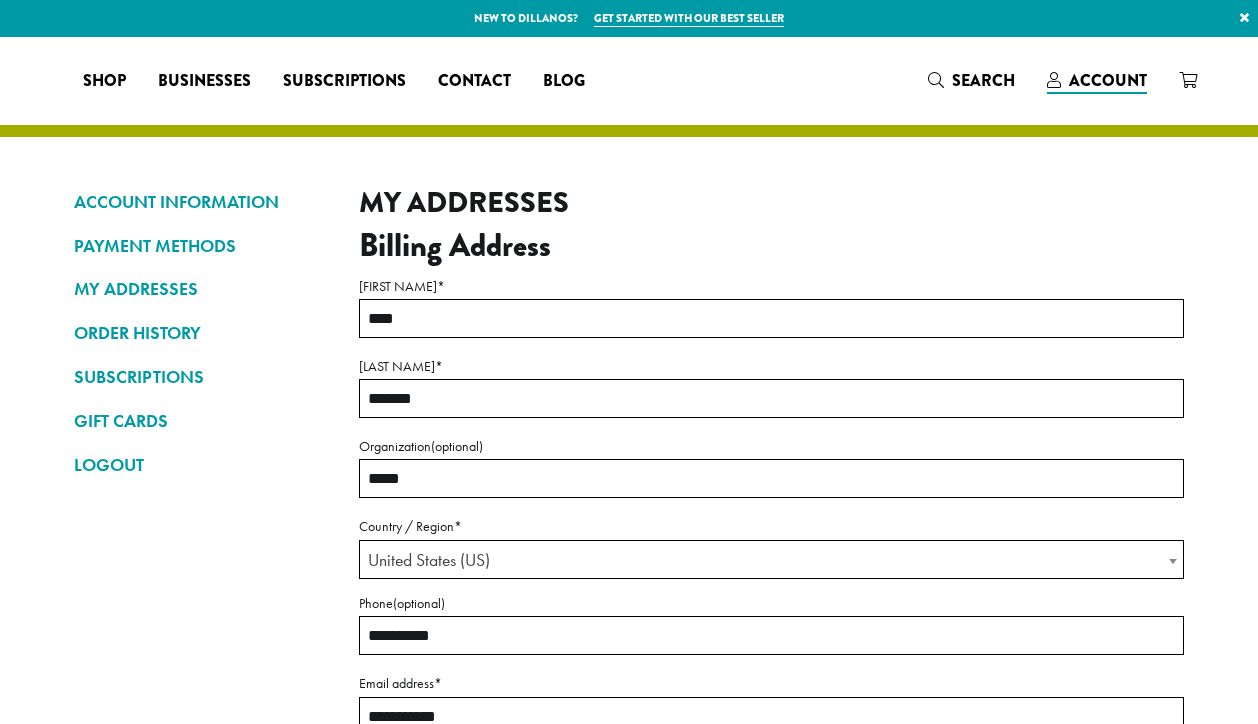select on "**" 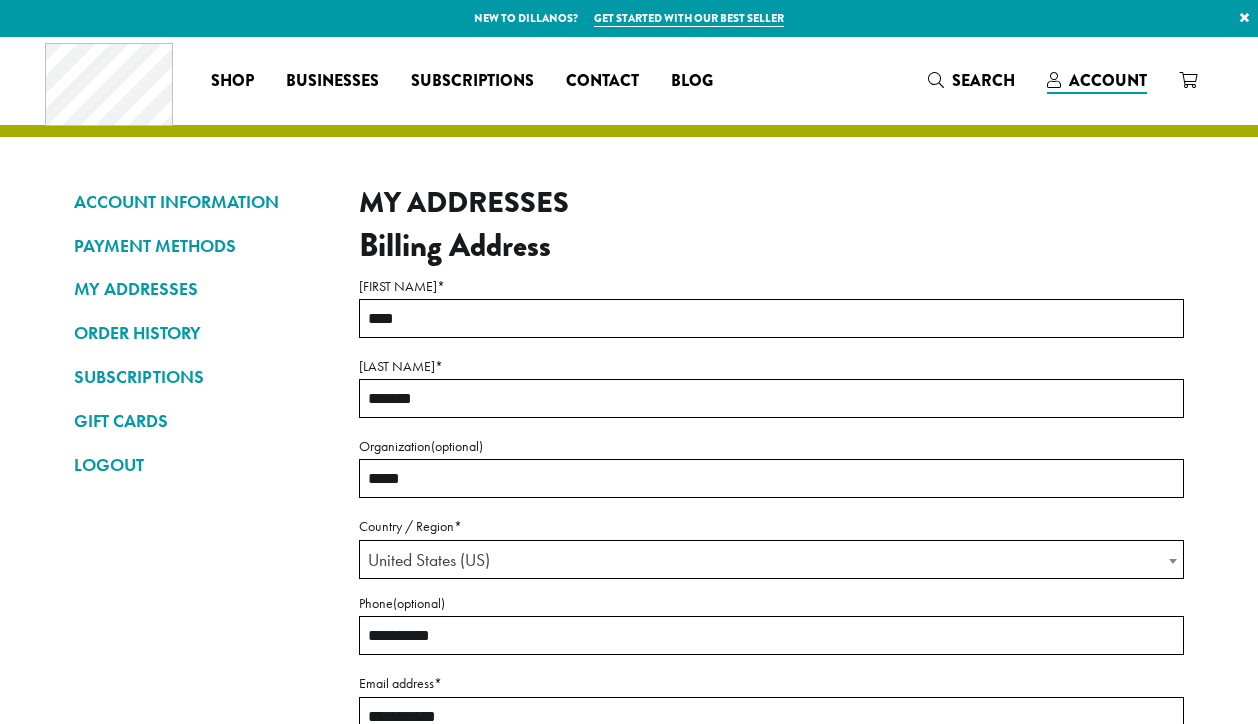 scroll, scrollTop: 0, scrollLeft: 0, axis: both 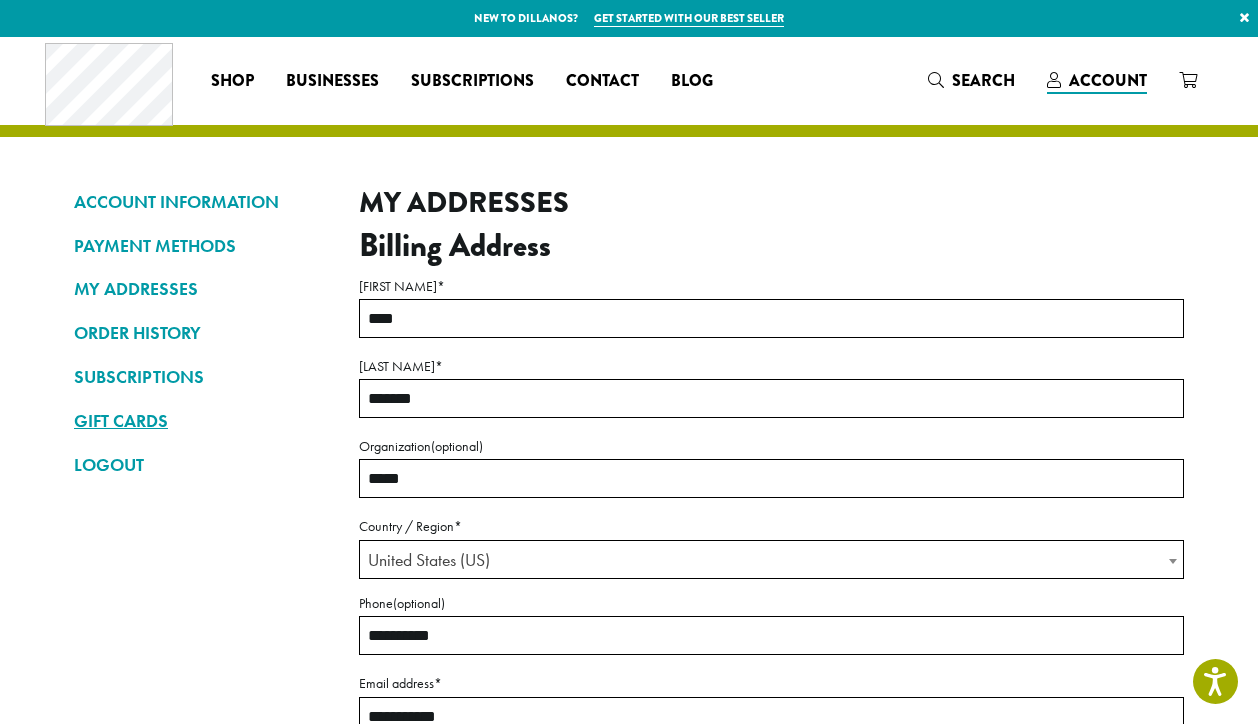 drag, startPoint x: 446, startPoint y: 393, endPoint x: 318, endPoint y: 412, distance: 129.40247 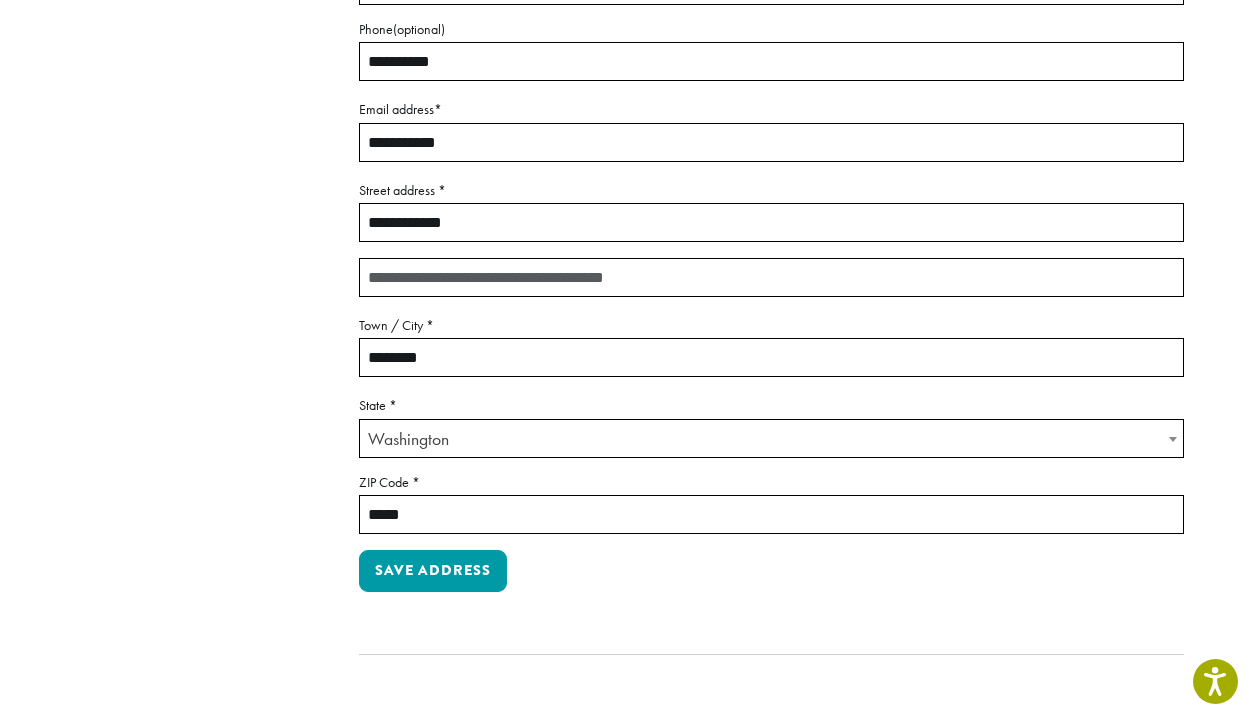 scroll, scrollTop: 600, scrollLeft: 0, axis: vertical 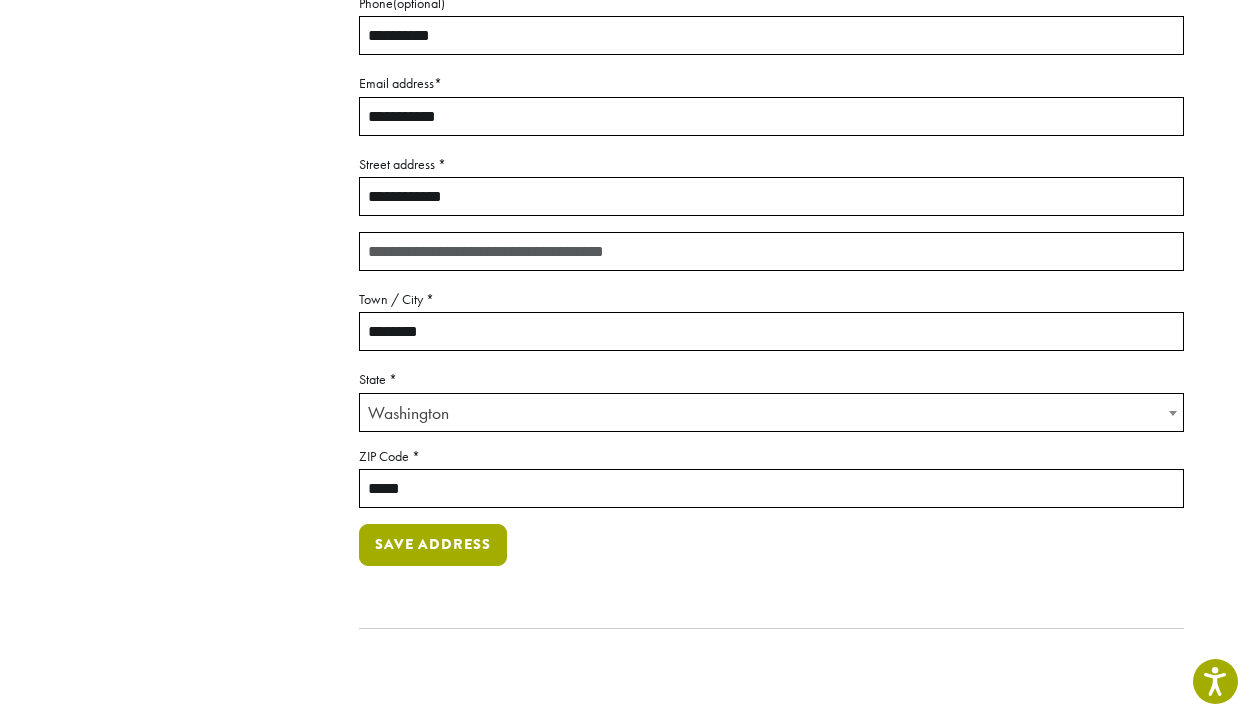 type on "******" 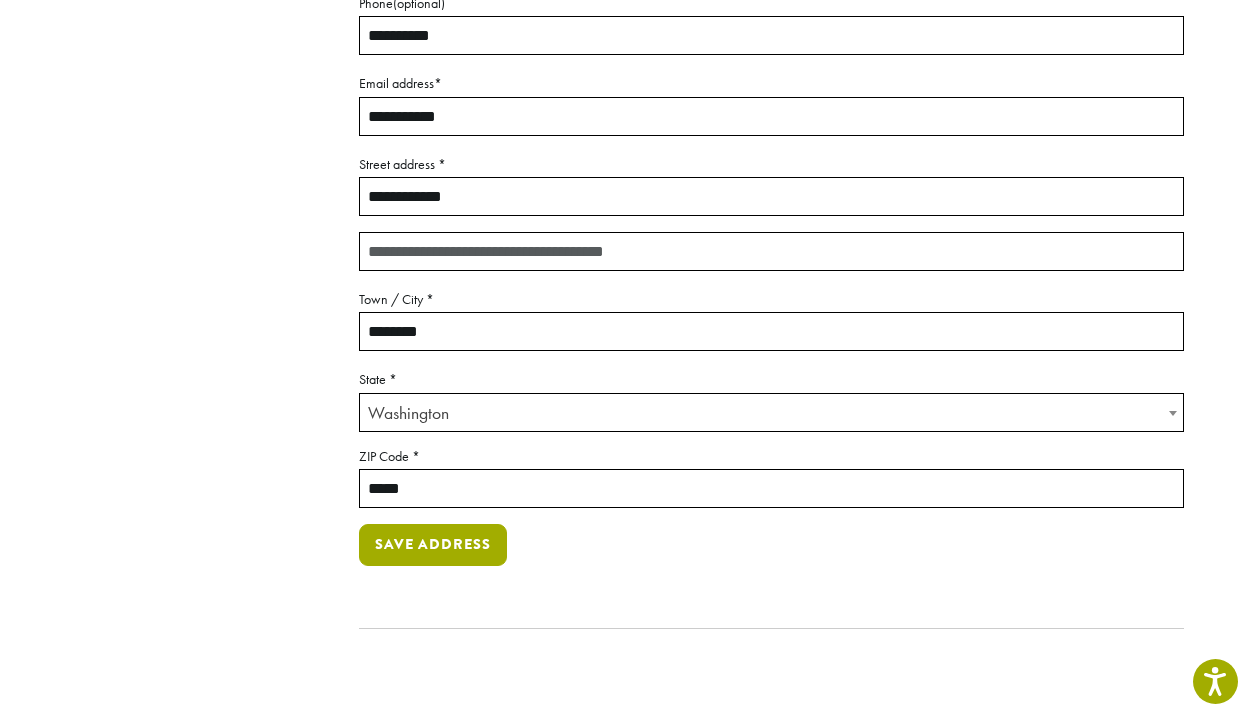 click on "Save address" at bounding box center [433, 545] 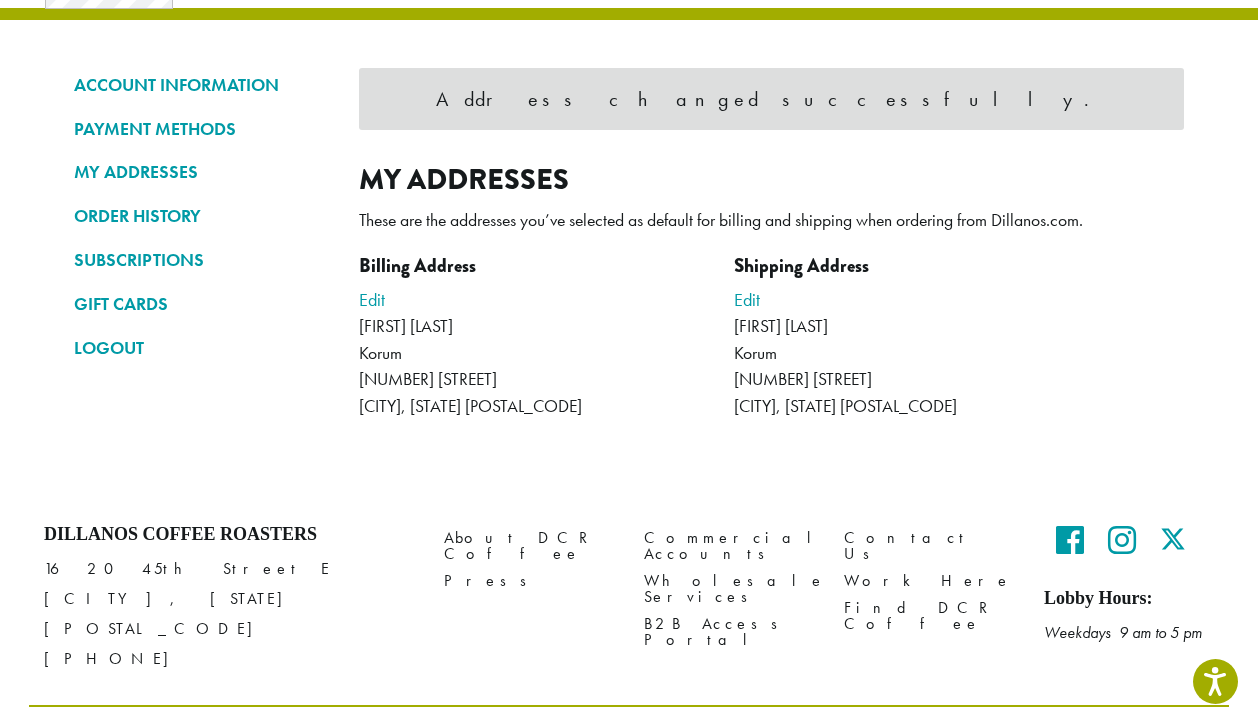 scroll, scrollTop: 142, scrollLeft: 0, axis: vertical 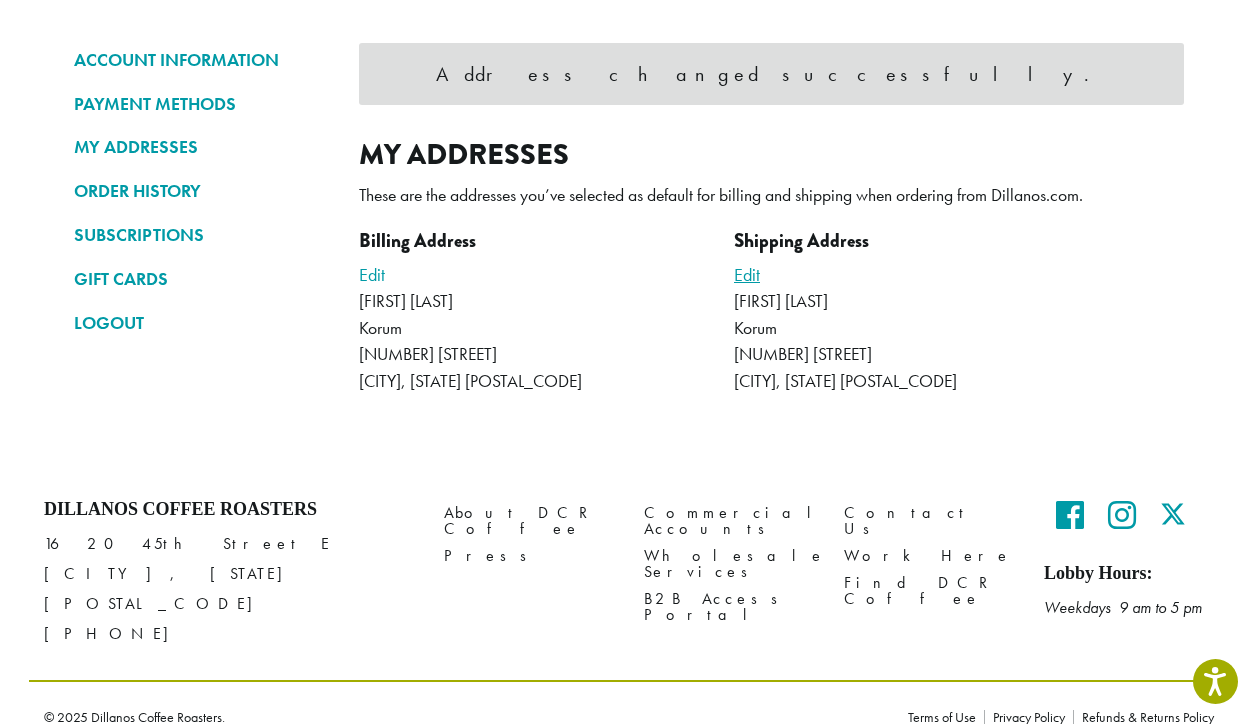 click on "Edit" at bounding box center [747, 274] 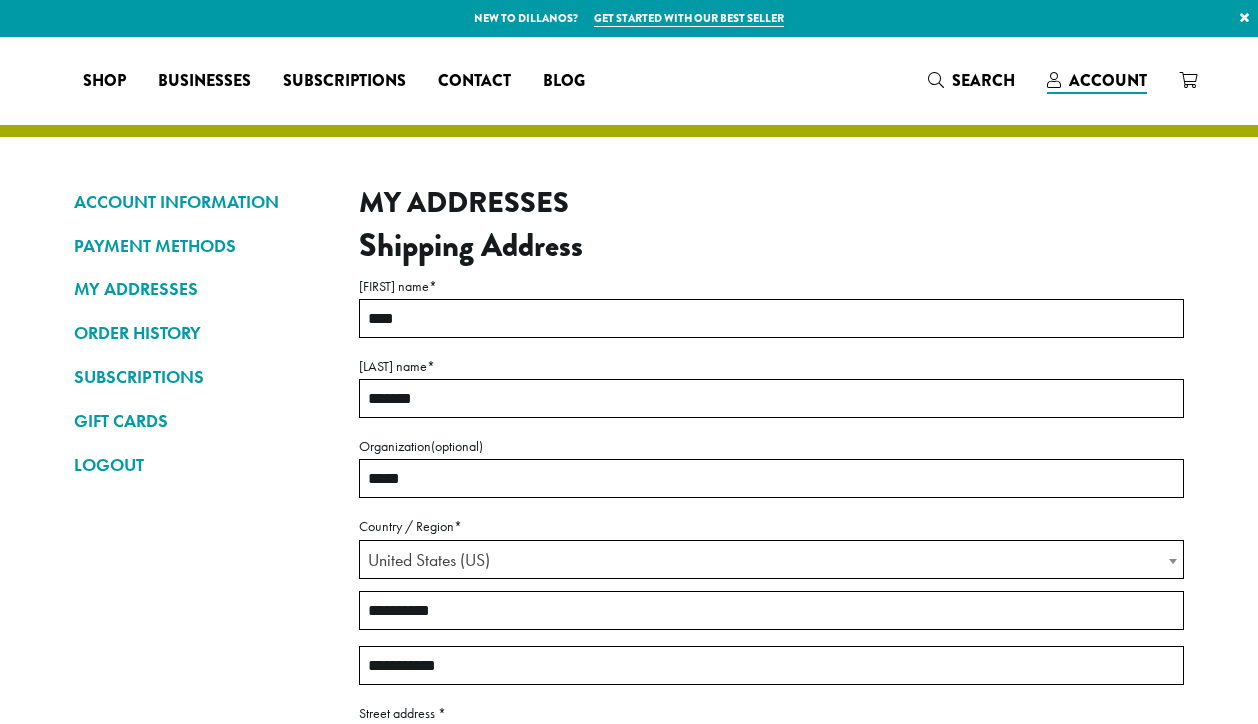 select on "**" 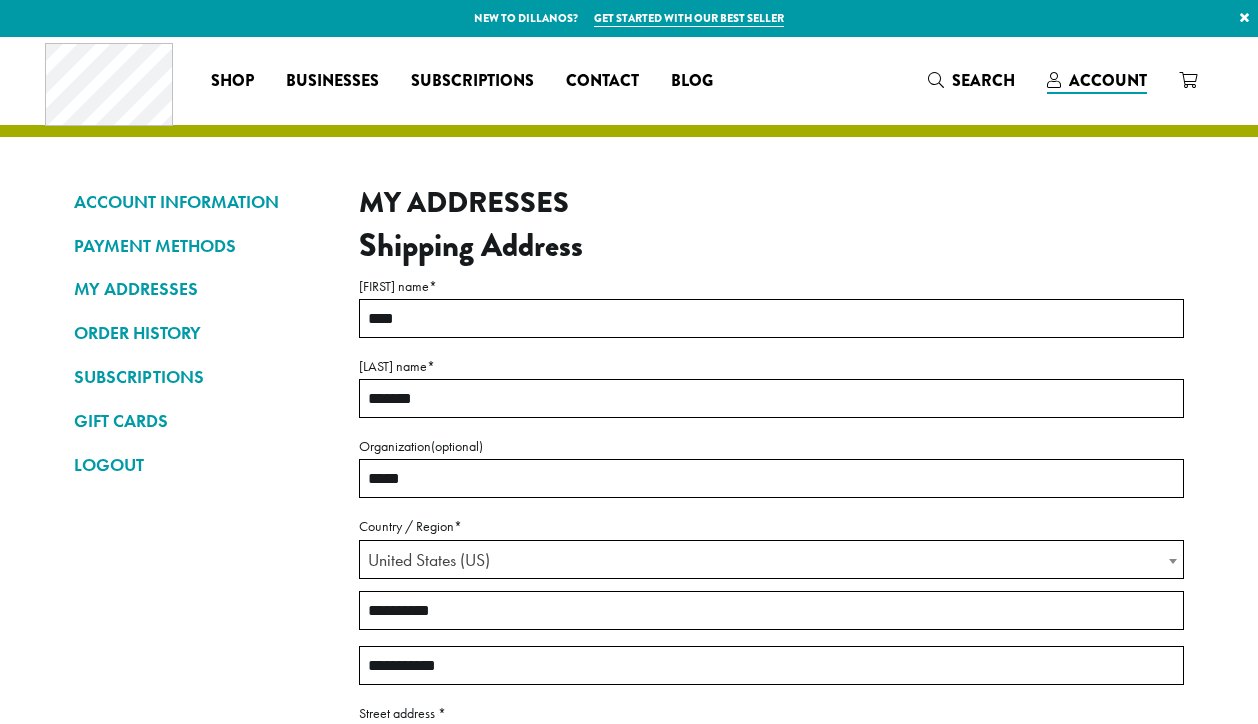 scroll, scrollTop: 0, scrollLeft: 0, axis: both 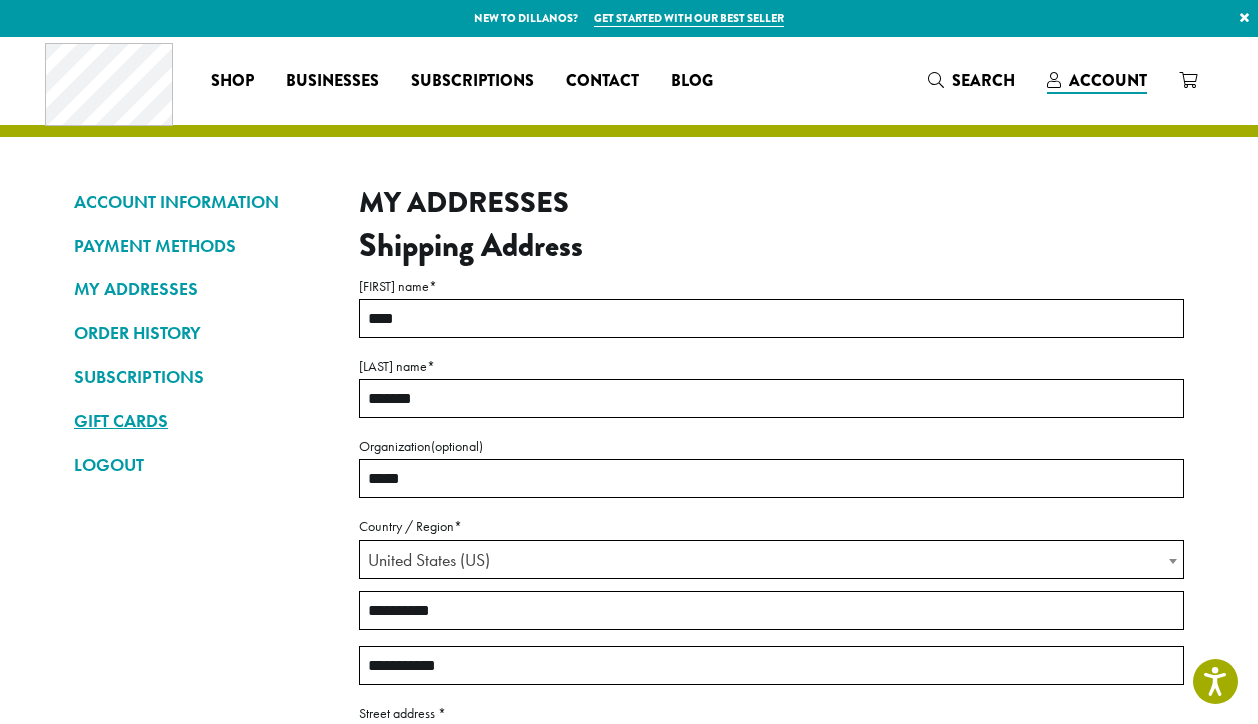 drag, startPoint x: 467, startPoint y: 417, endPoint x: 232, endPoint y: 406, distance: 235.25731 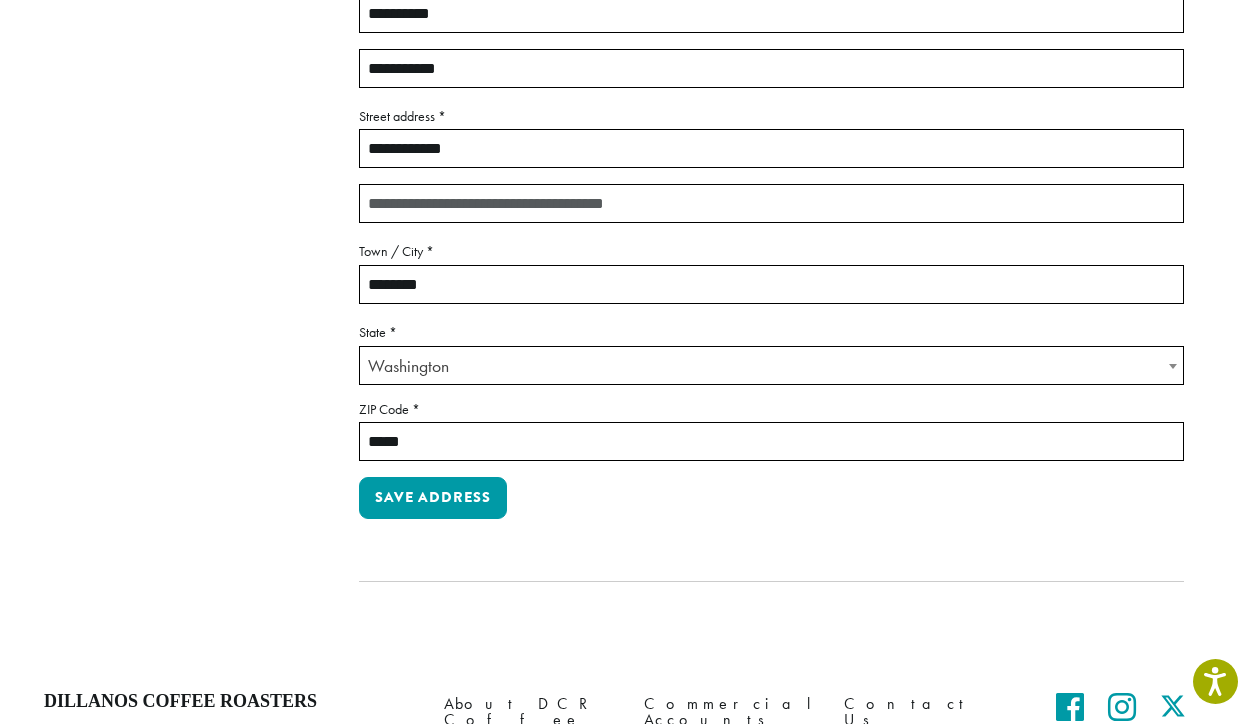 scroll, scrollTop: 600, scrollLeft: 0, axis: vertical 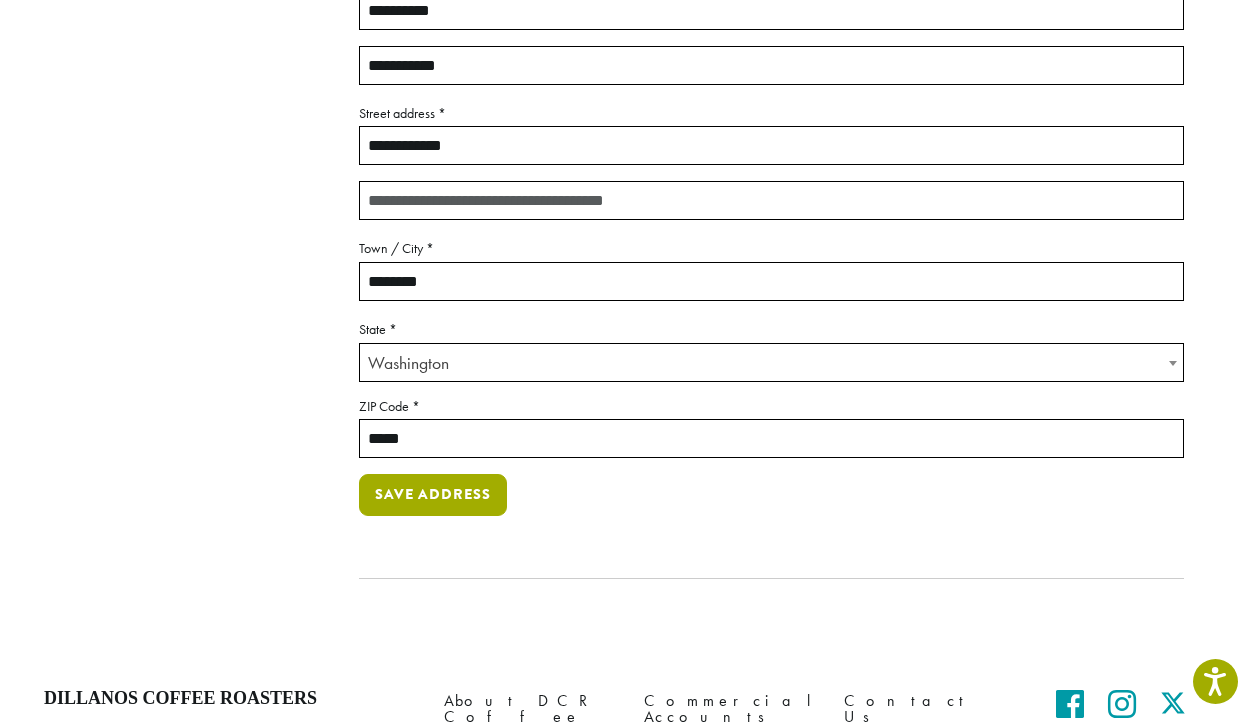 type on "******" 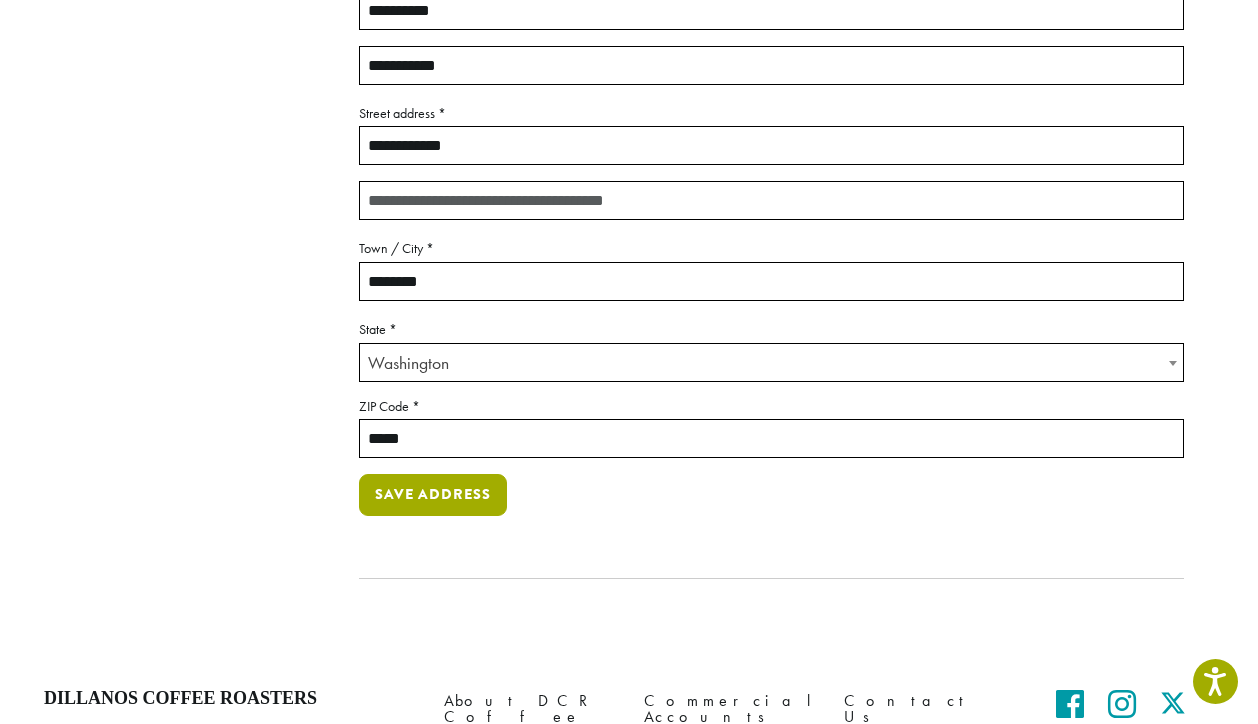 click on "Save address" at bounding box center [433, 495] 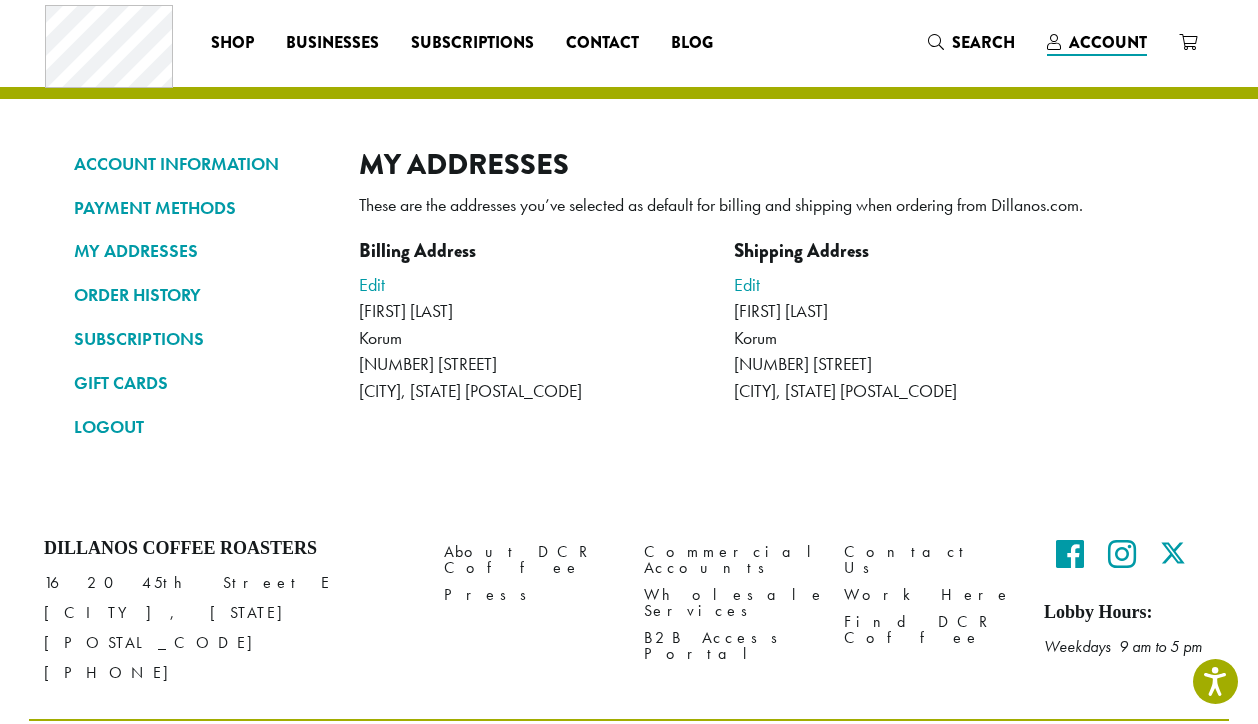 scroll, scrollTop: 0, scrollLeft: 0, axis: both 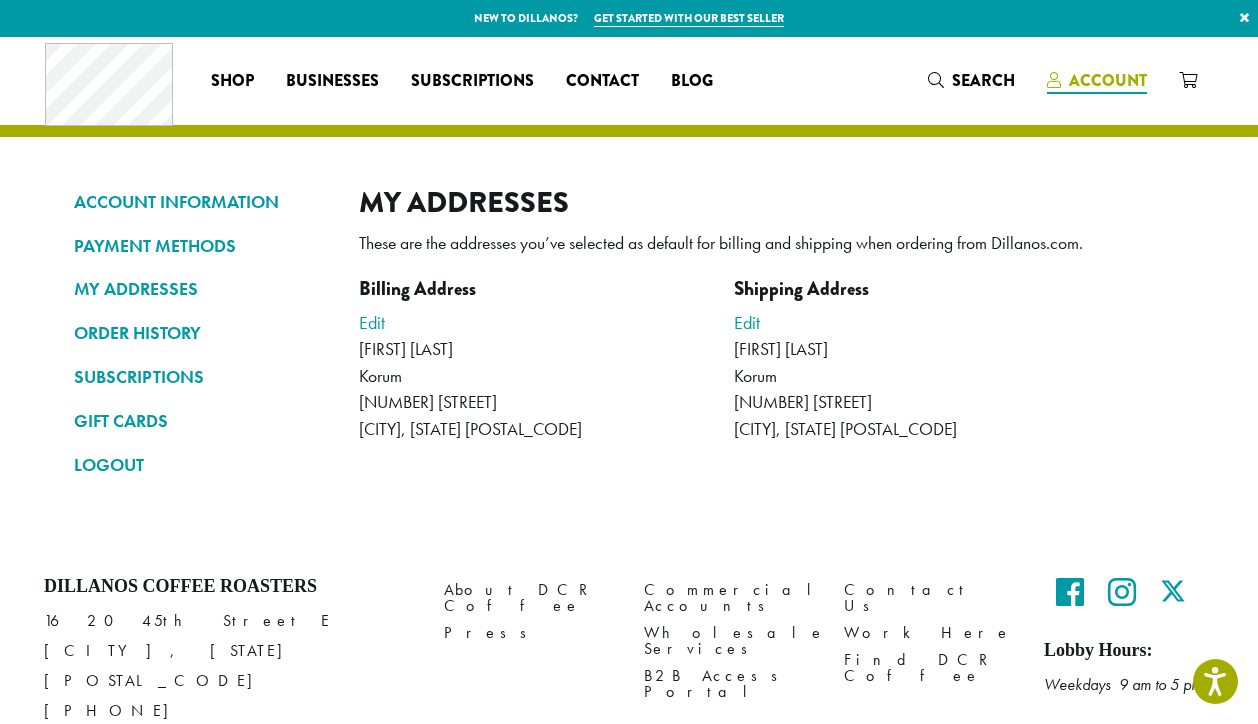 click on "Account" at bounding box center [1108, 80] 